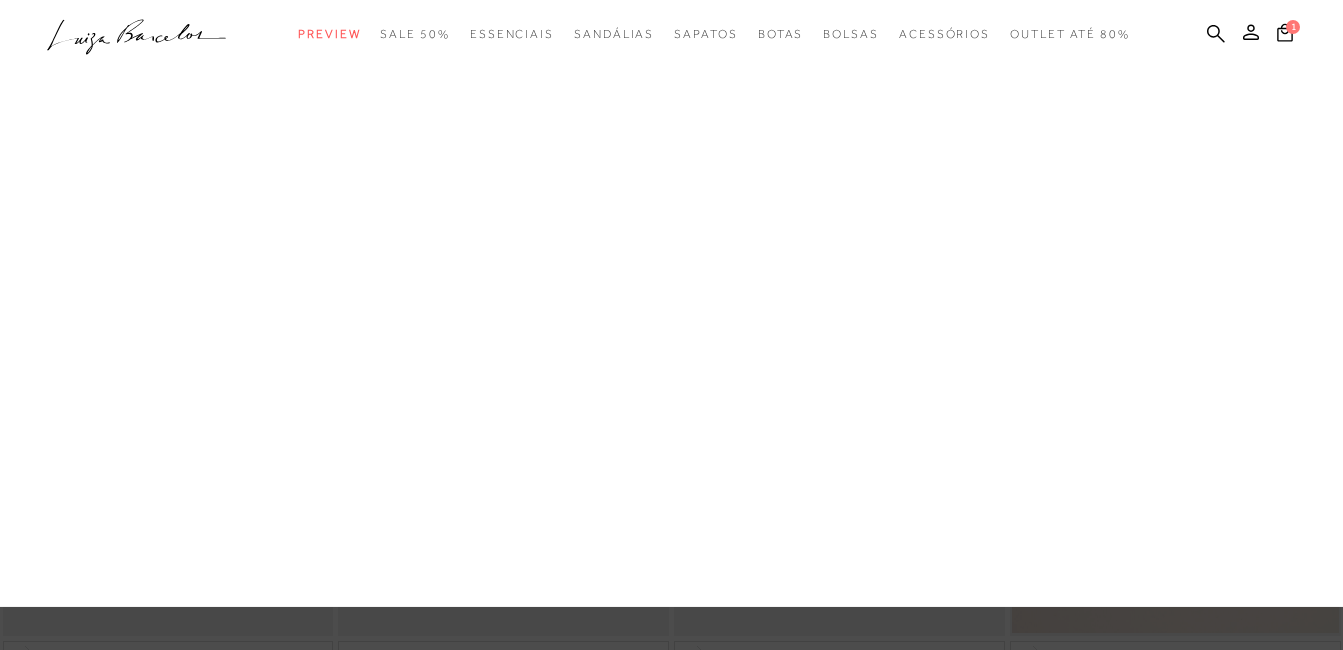 scroll, scrollTop: 0, scrollLeft: 0, axis: both 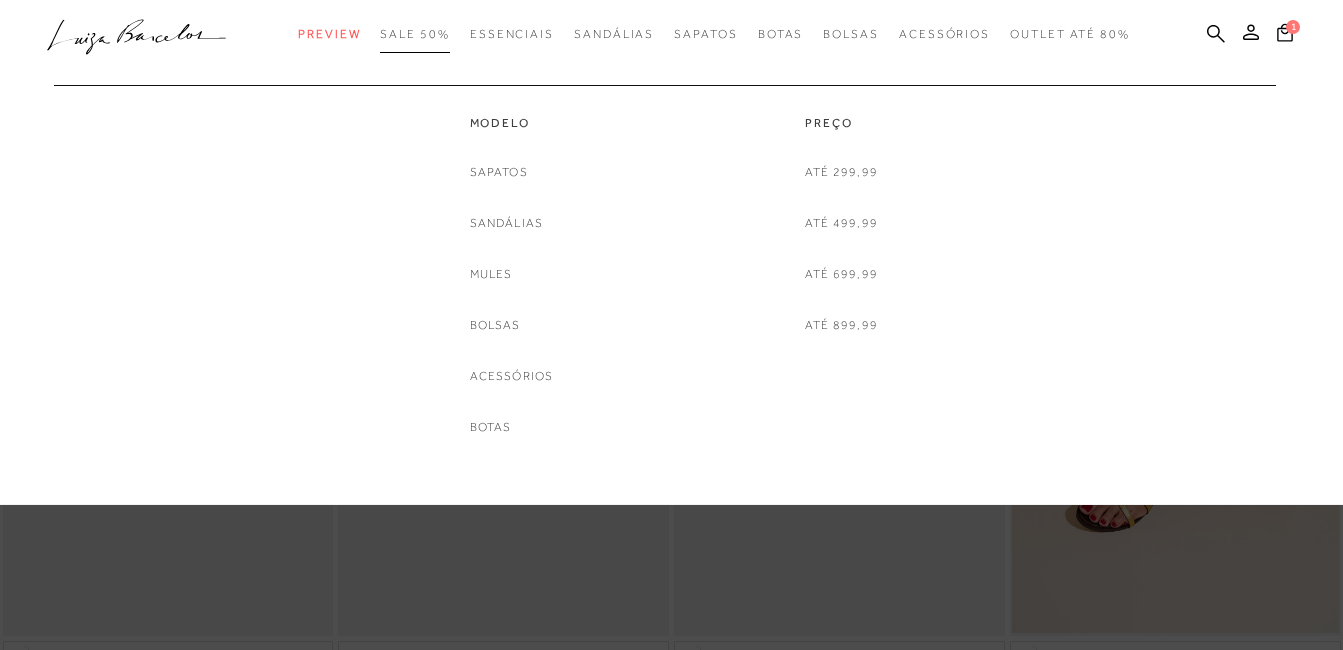 click on "SALE 50%" at bounding box center [414, 34] 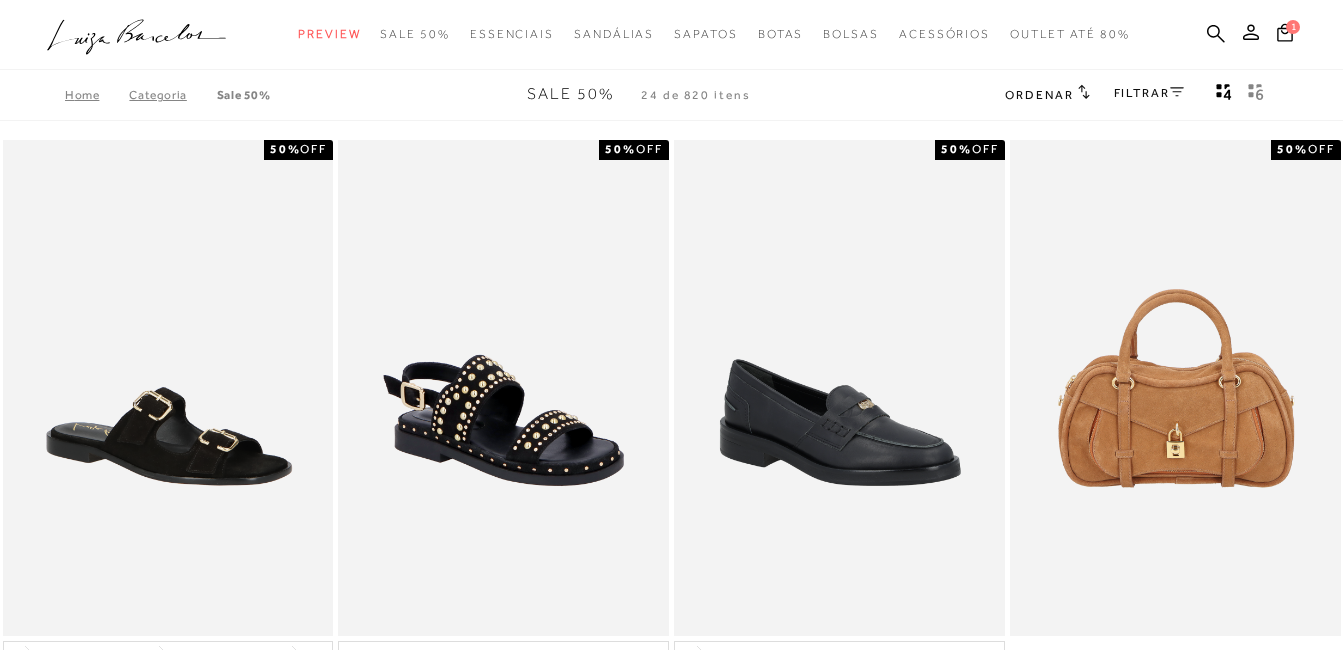 click on "FILTRAR" at bounding box center [1149, 93] 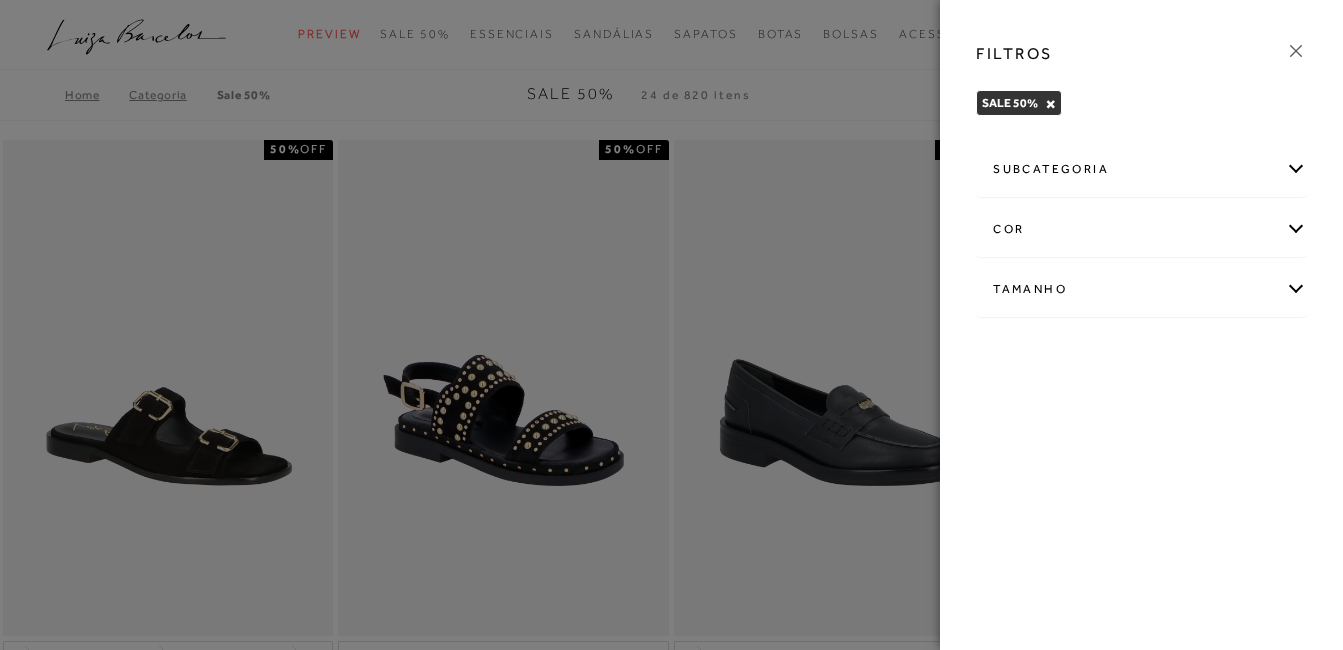 click on "Tamanho" at bounding box center (1141, 289) 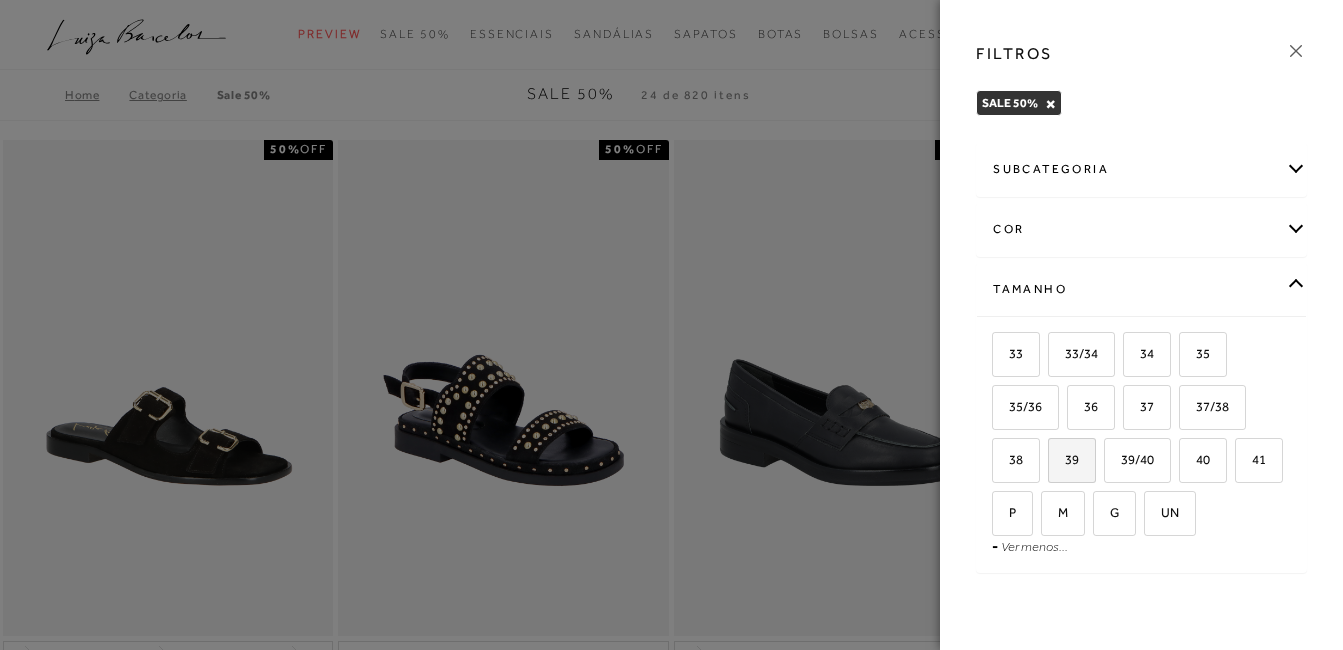 click on "39" at bounding box center [1064, 459] 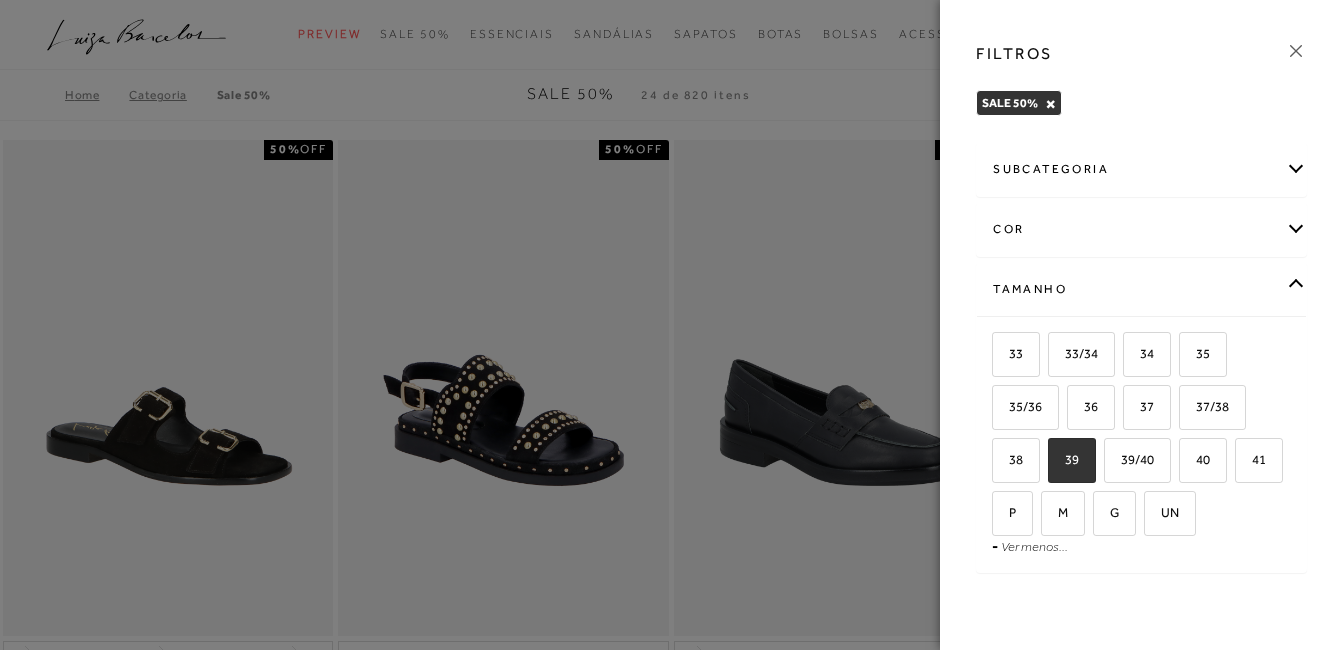 checkbox on "true" 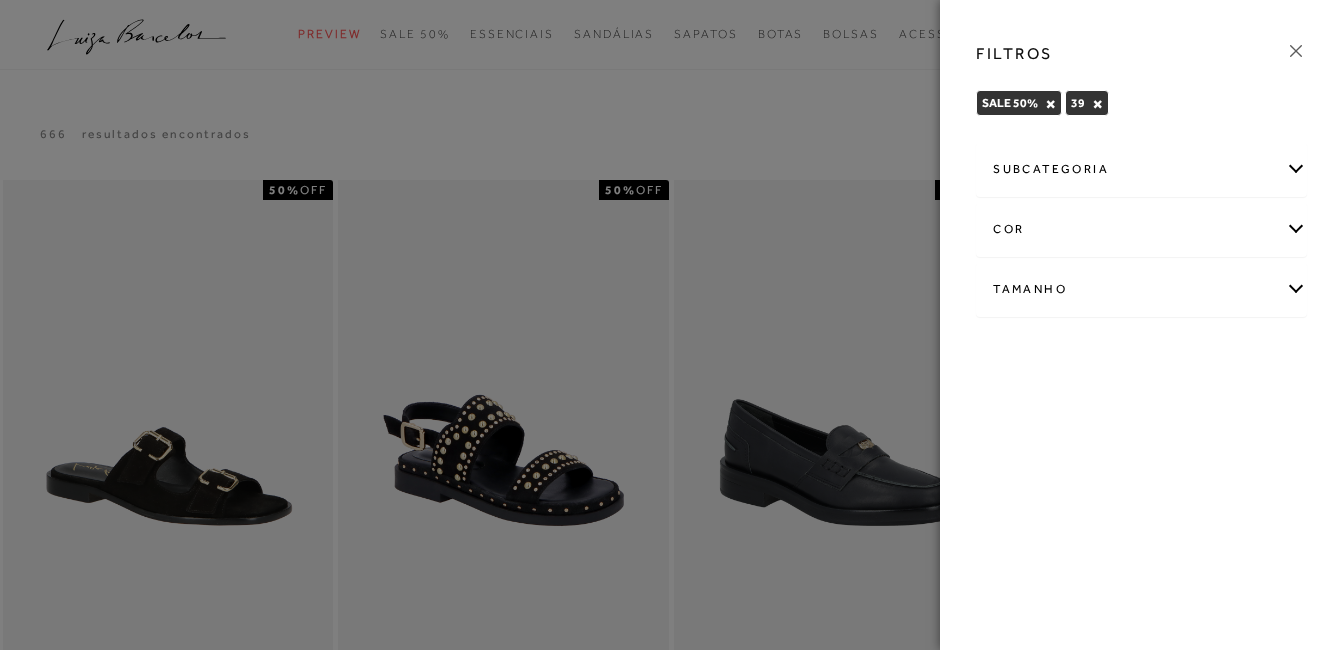 click 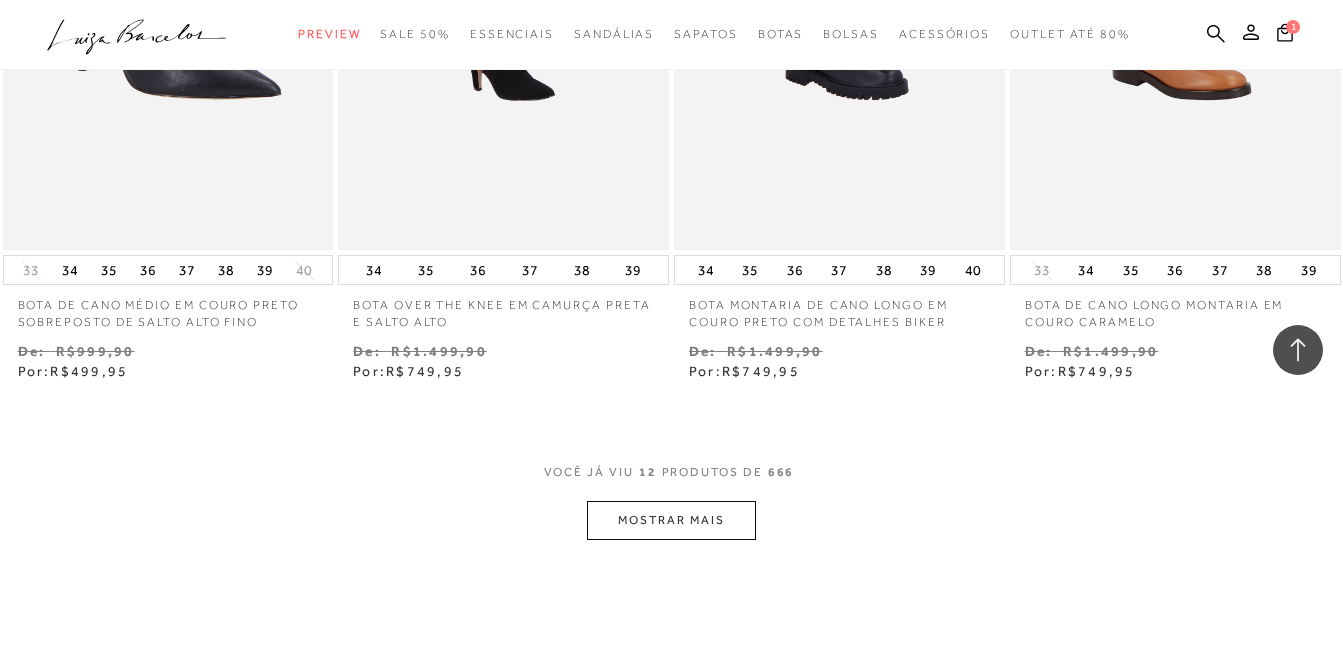 scroll, scrollTop: 1760, scrollLeft: 0, axis: vertical 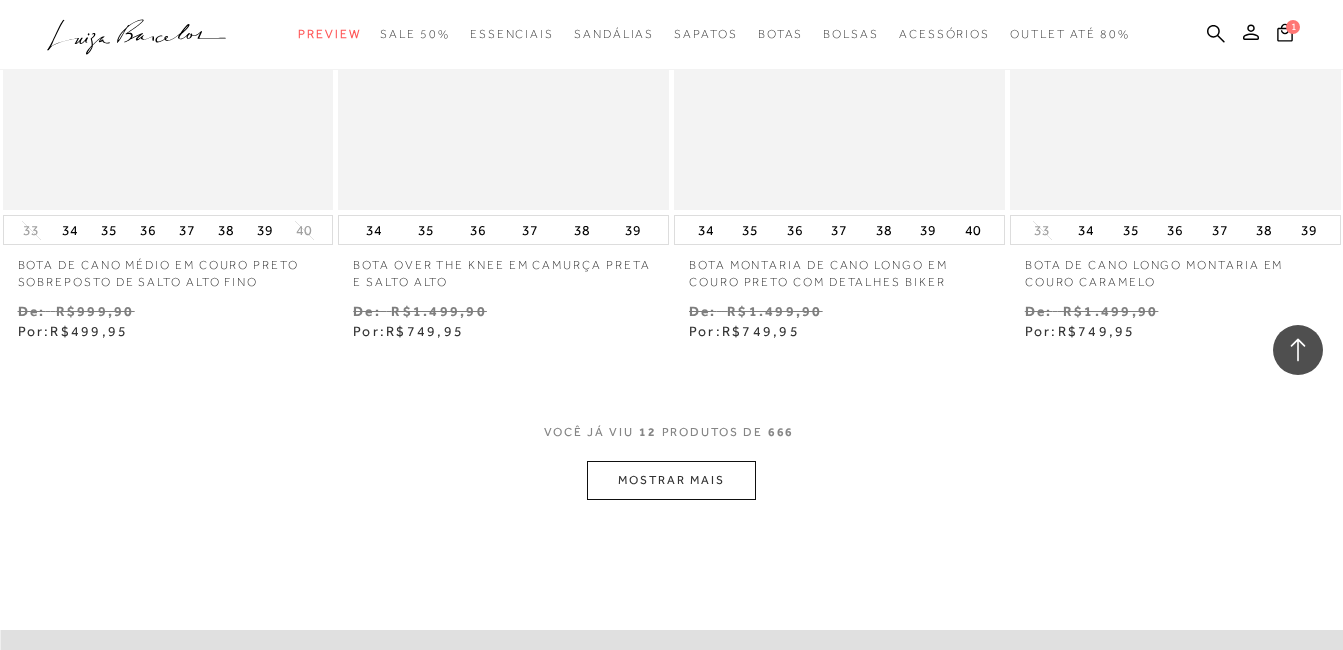 click on "MOSTRAR MAIS" at bounding box center (671, 480) 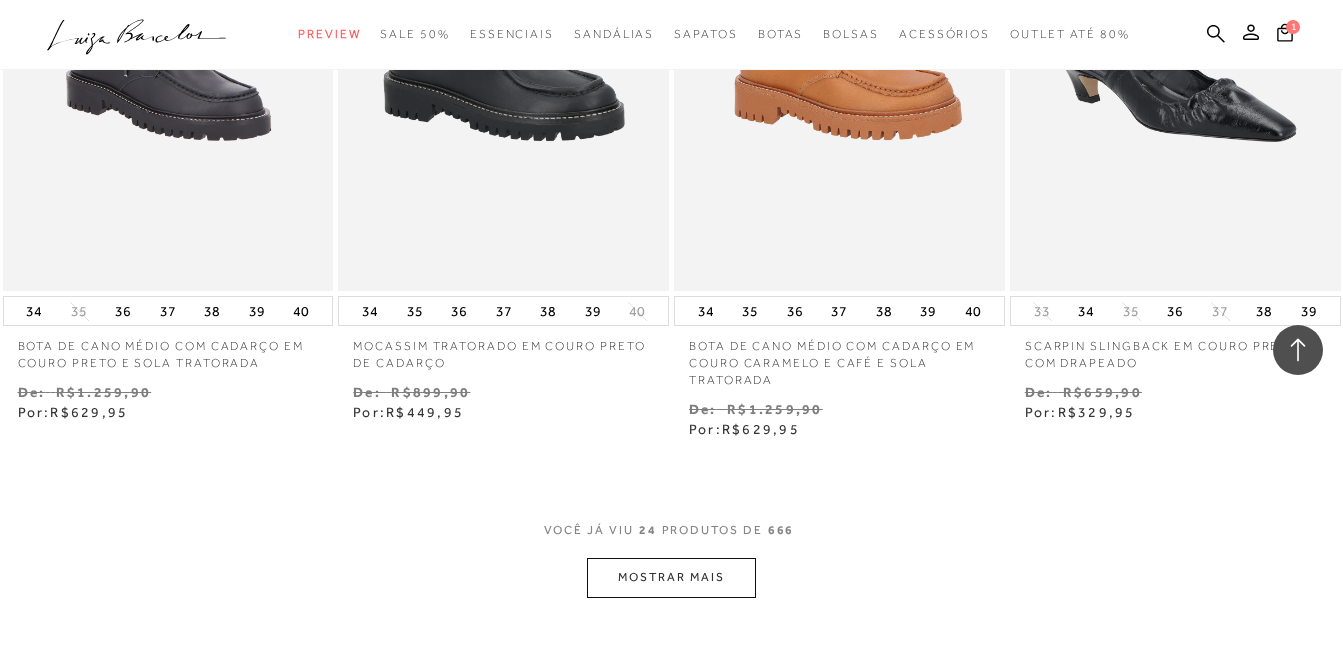 scroll, scrollTop: 3640, scrollLeft: 0, axis: vertical 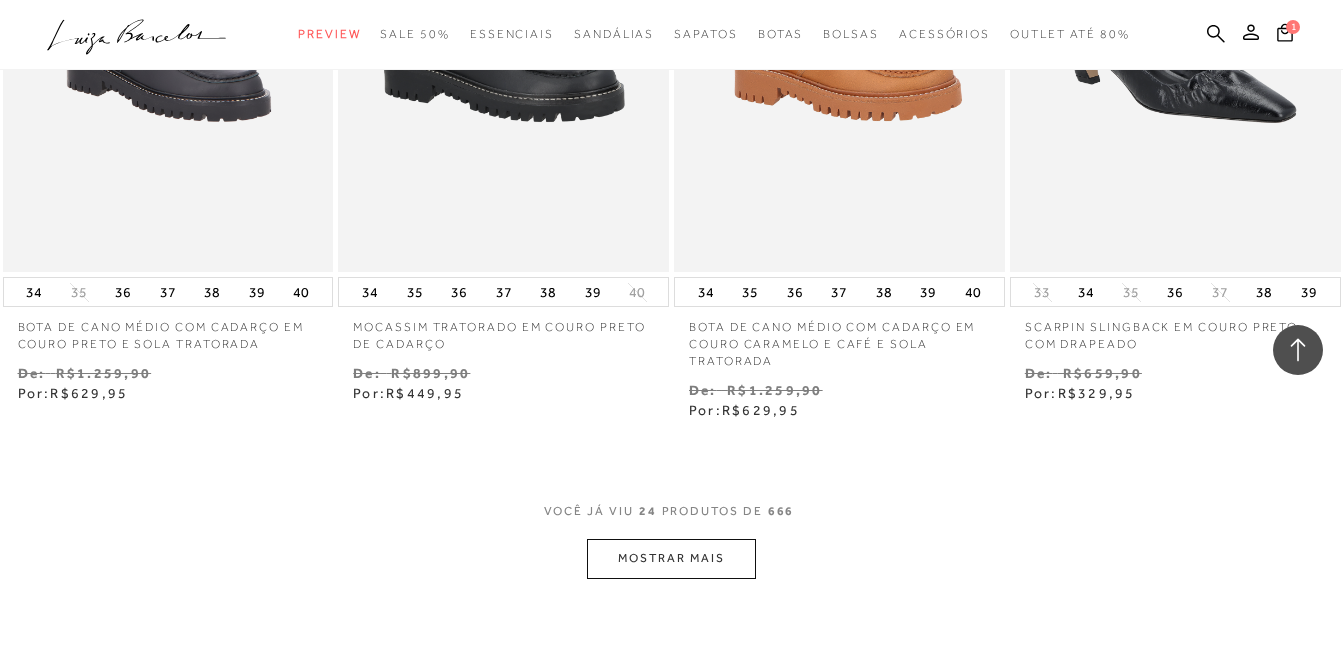 click on "MOSTRAR MAIS" at bounding box center (671, 558) 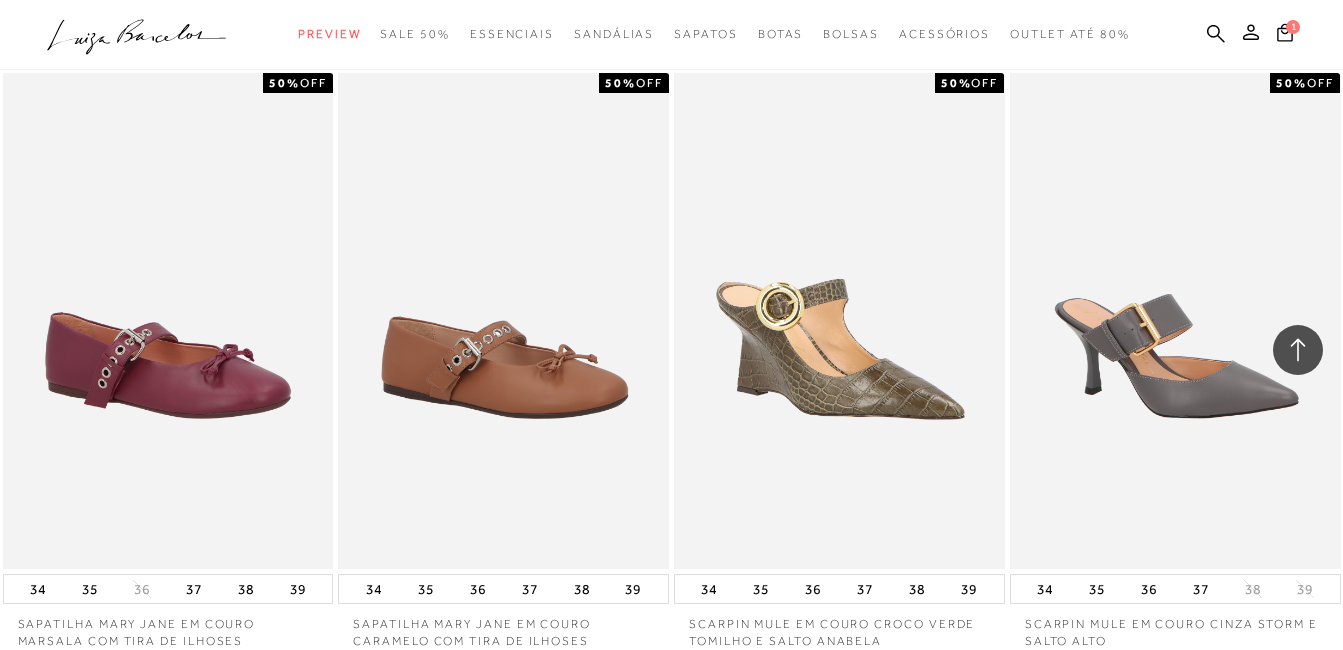 scroll, scrollTop: 5320, scrollLeft: 0, axis: vertical 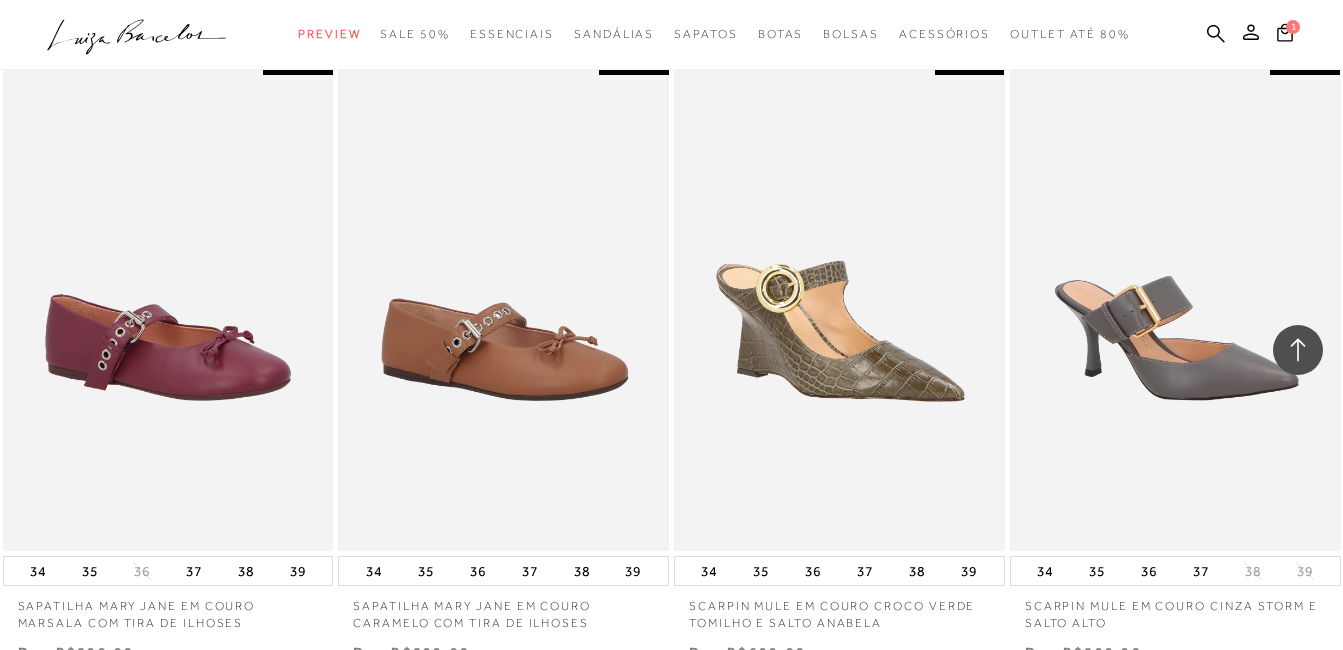 click at bounding box center (503, 303) 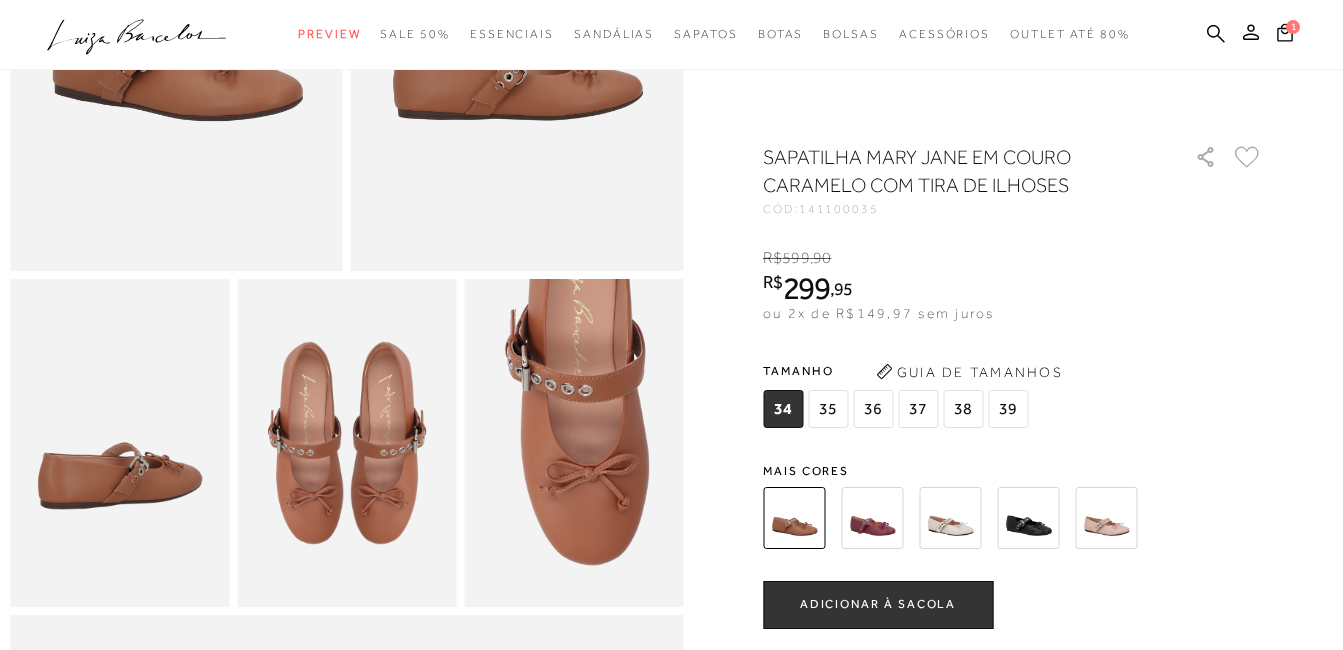 scroll, scrollTop: 400, scrollLeft: 0, axis: vertical 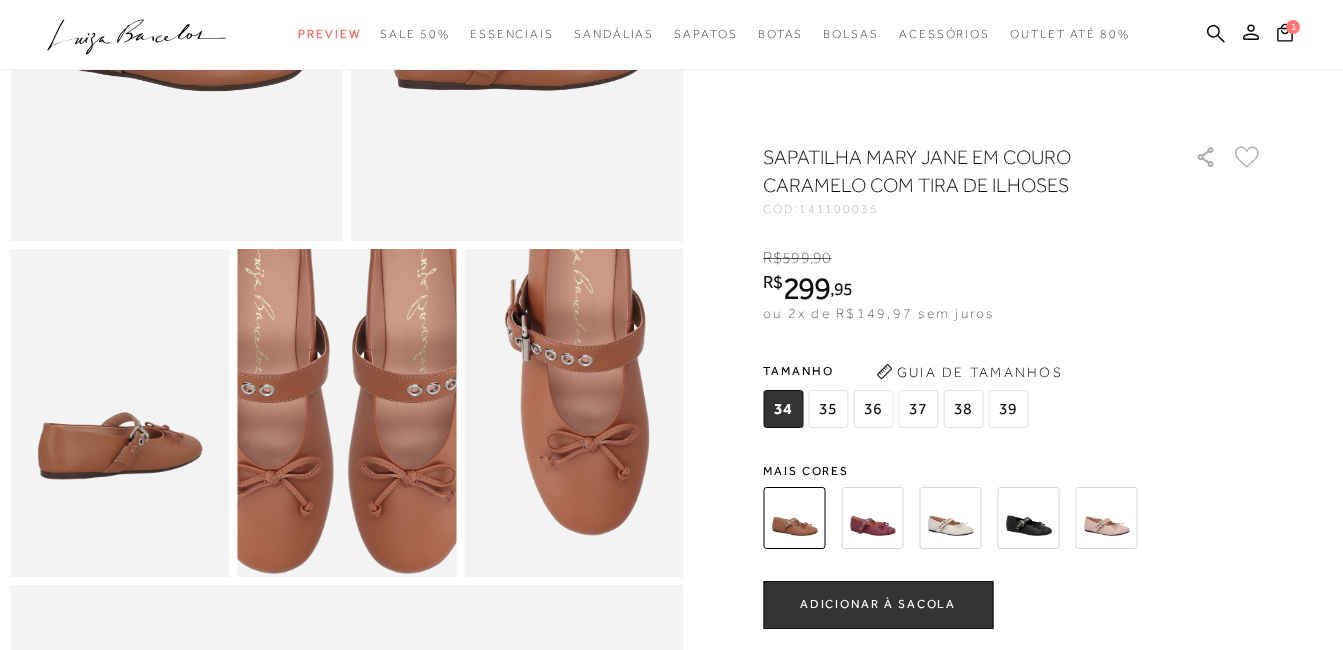 click at bounding box center [340, 369] 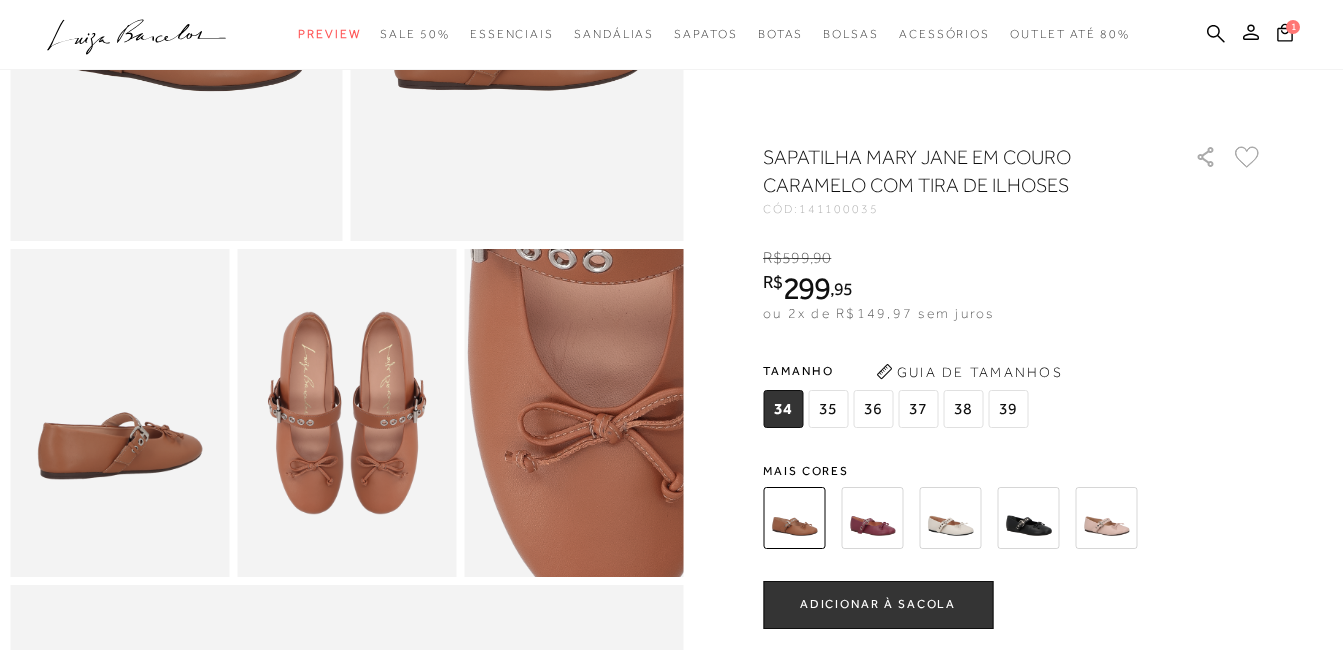 click at bounding box center [574, 365] 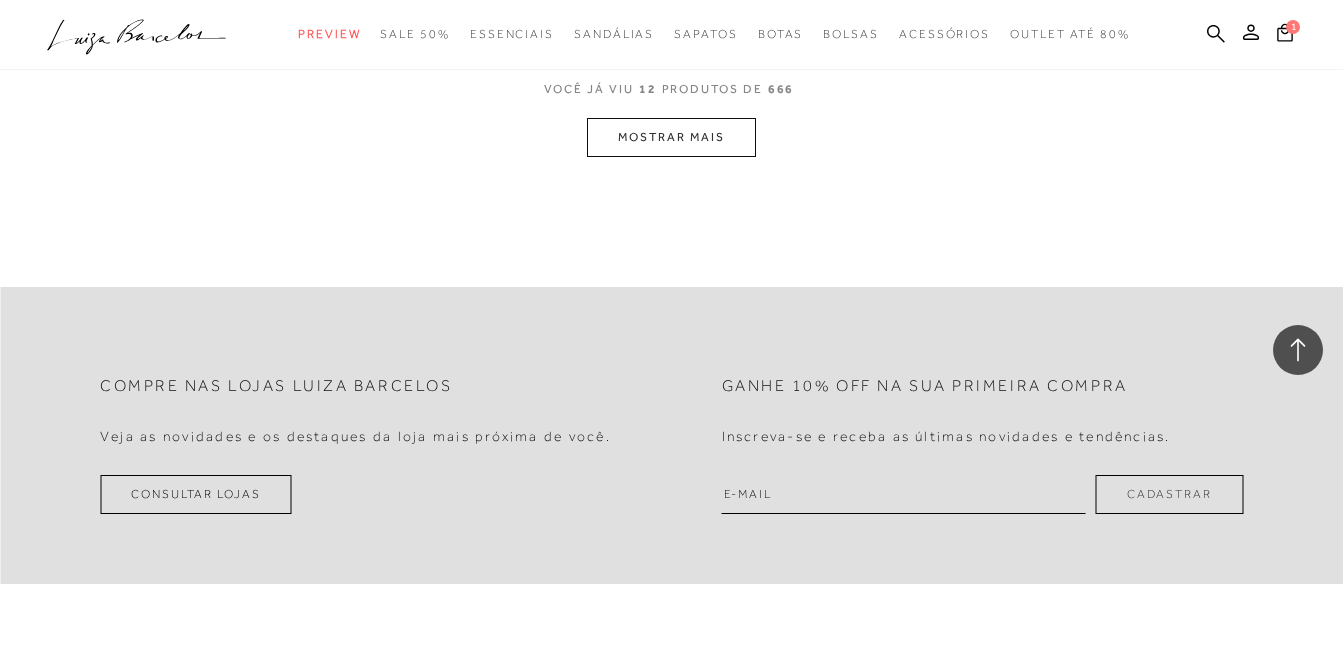 scroll, scrollTop: 2064, scrollLeft: 0, axis: vertical 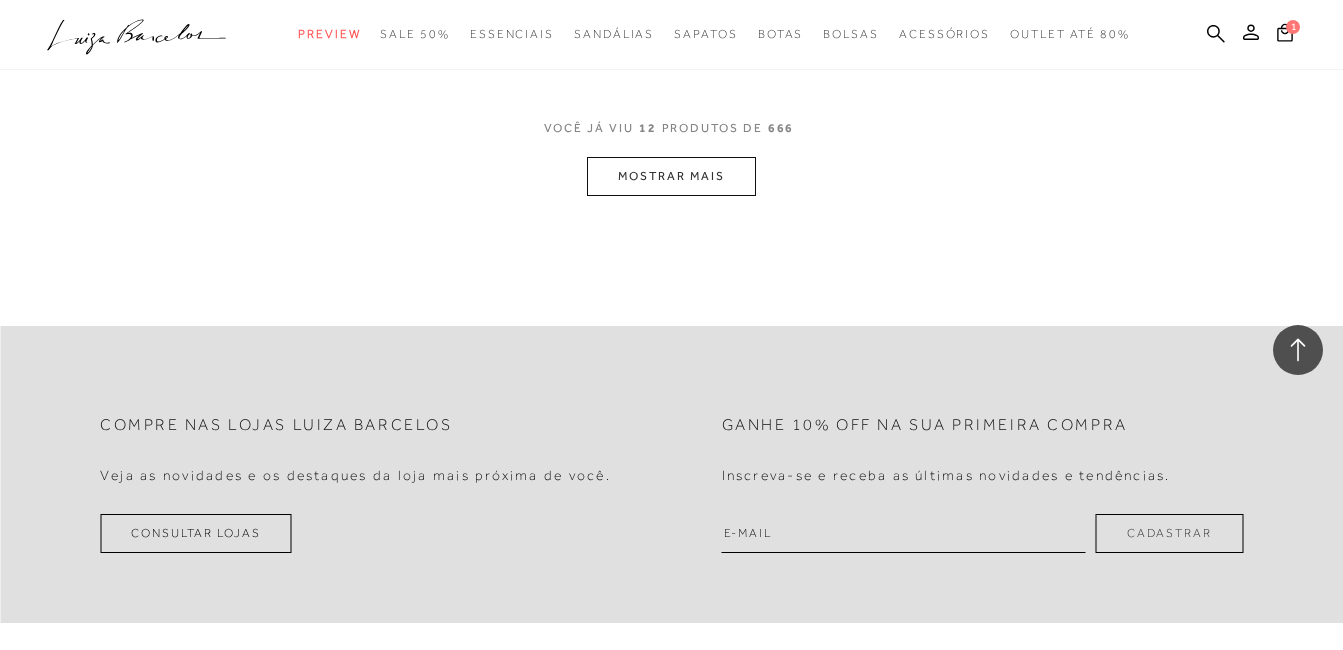 click on "MOSTRAR MAIS" at bounding box center [671, 176] 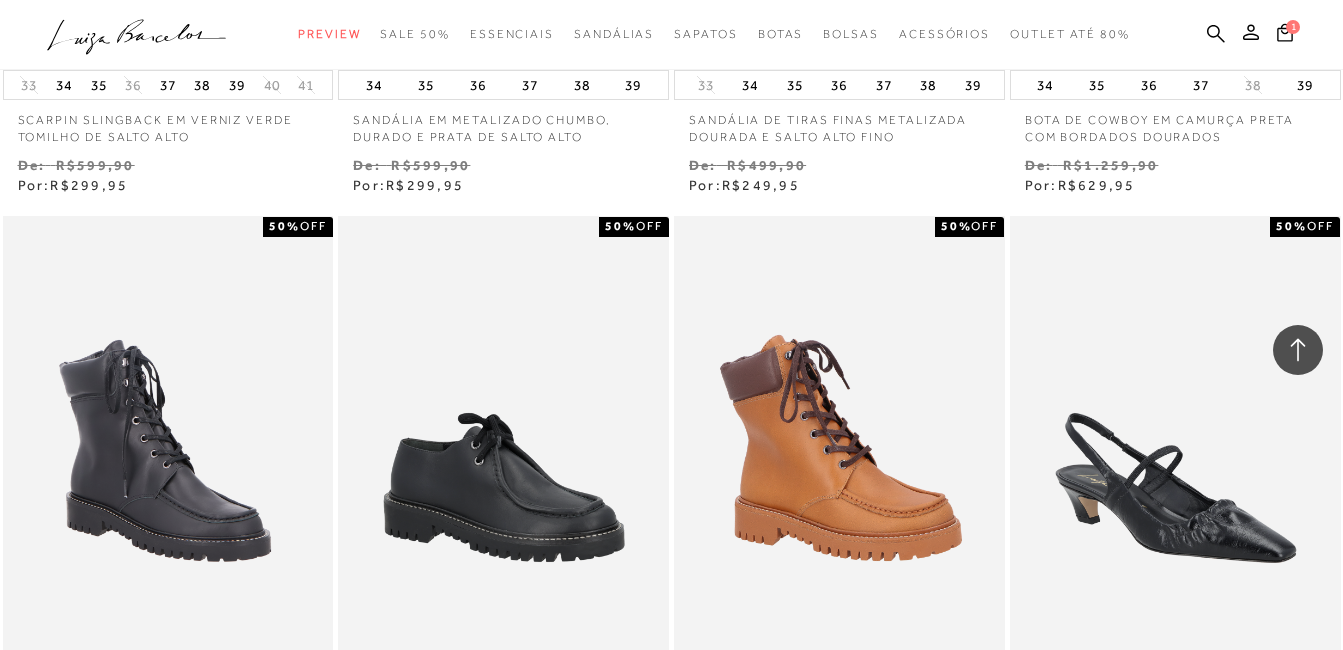 scroll, scrollTop: 3768, scrollLeft: 0, axis: vertical 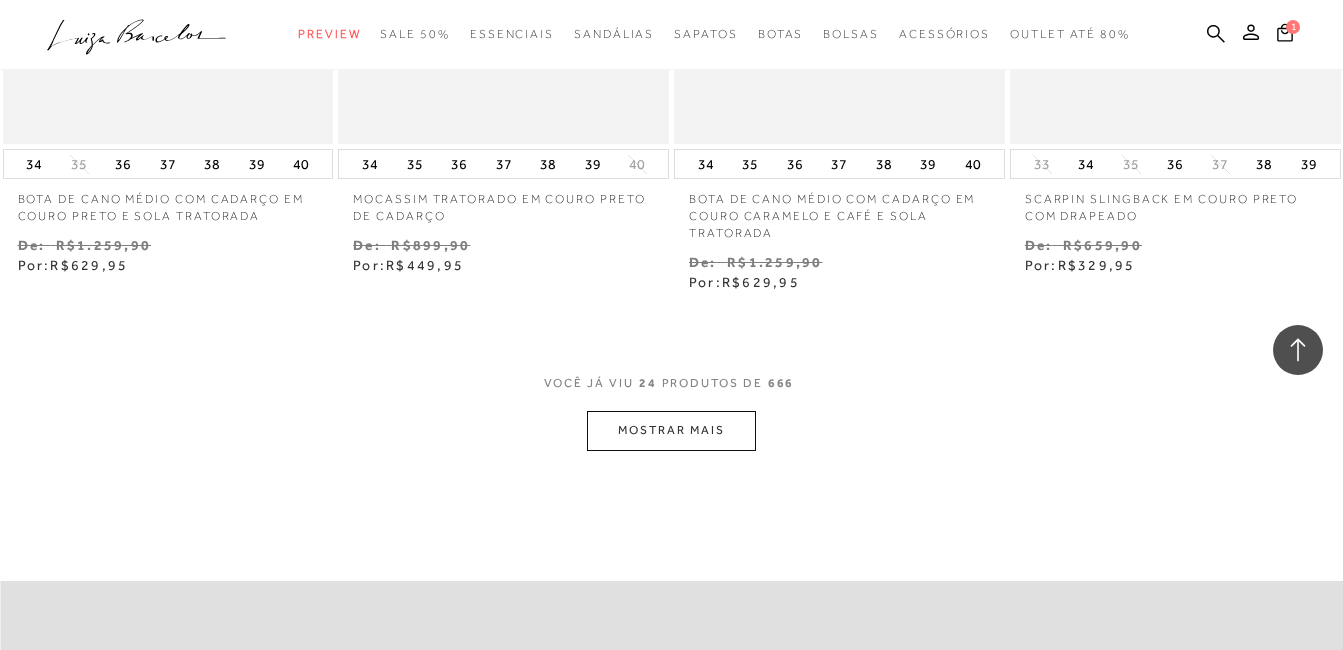 click on "MOSTRAR MAIS" at bounding box center [671, 430] 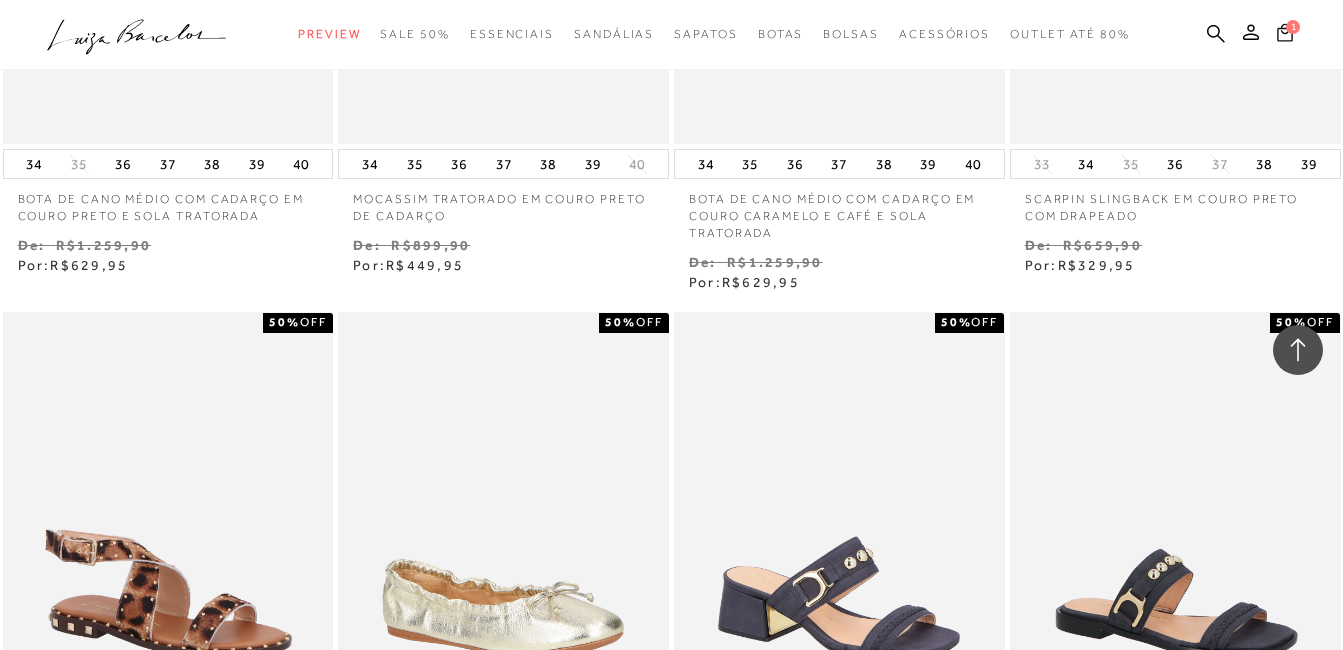 click on "1" at bounding box center (1293, 27) 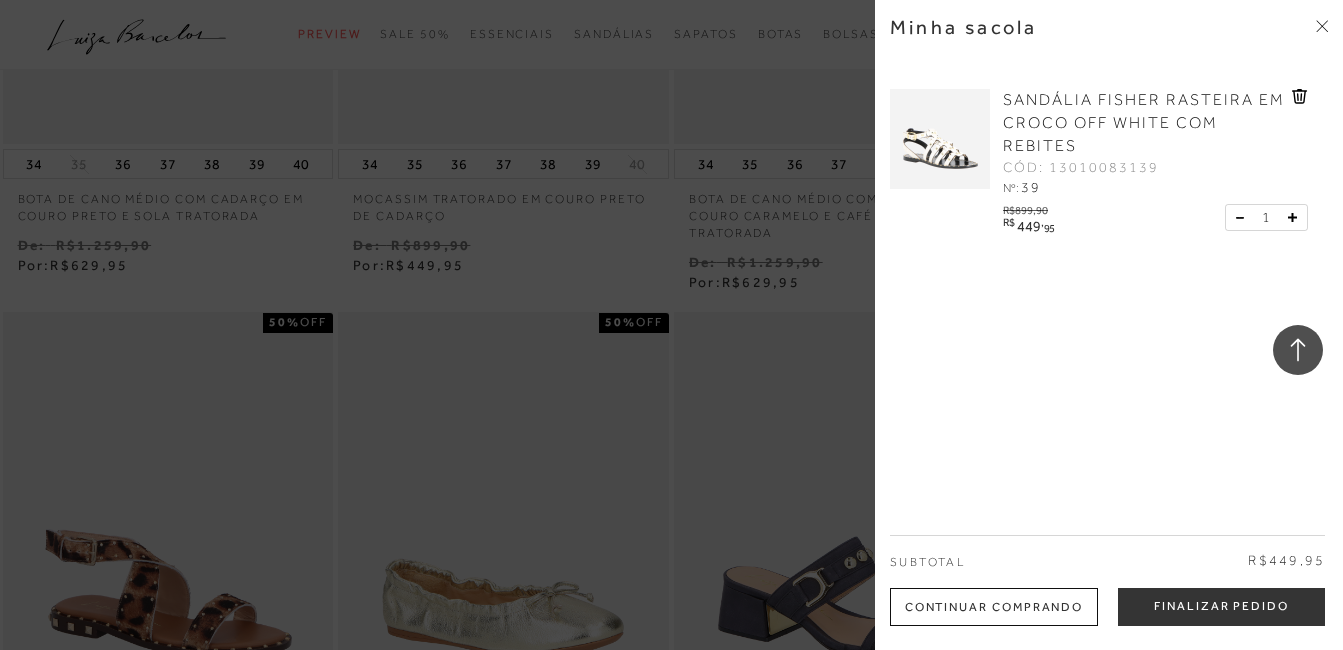 click 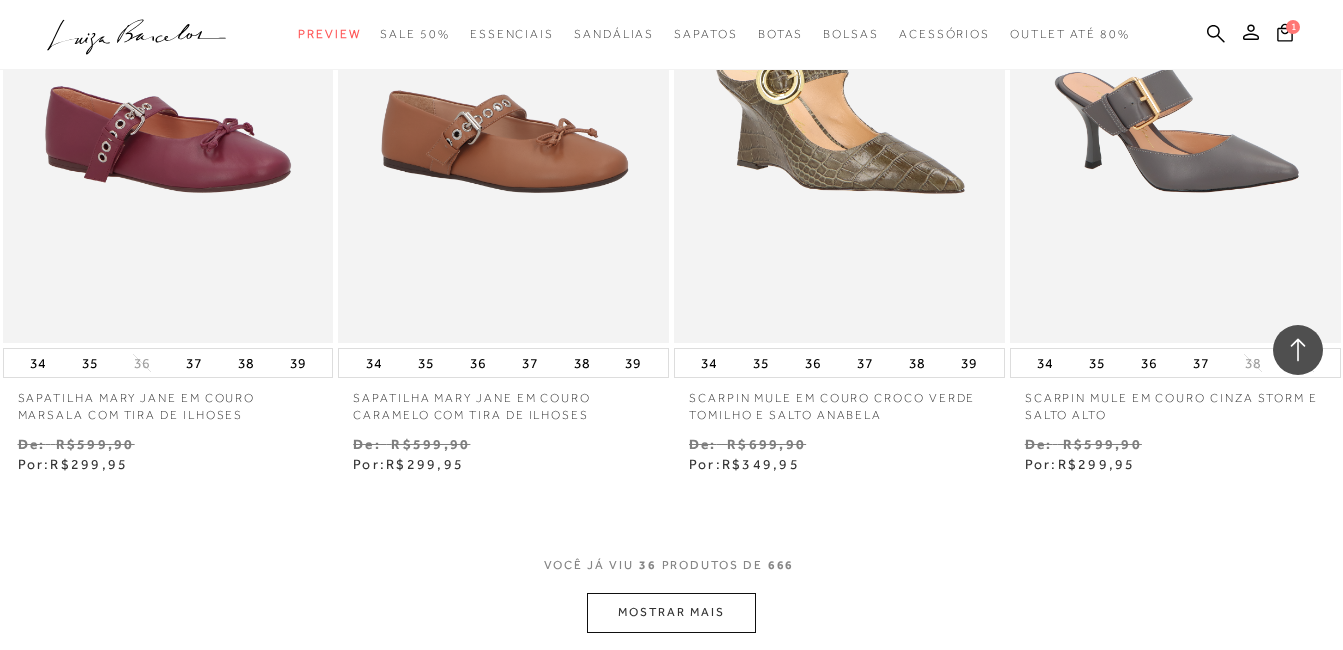scroll, scrollTop: 5568, scrollLeft: 0, axis: vertical 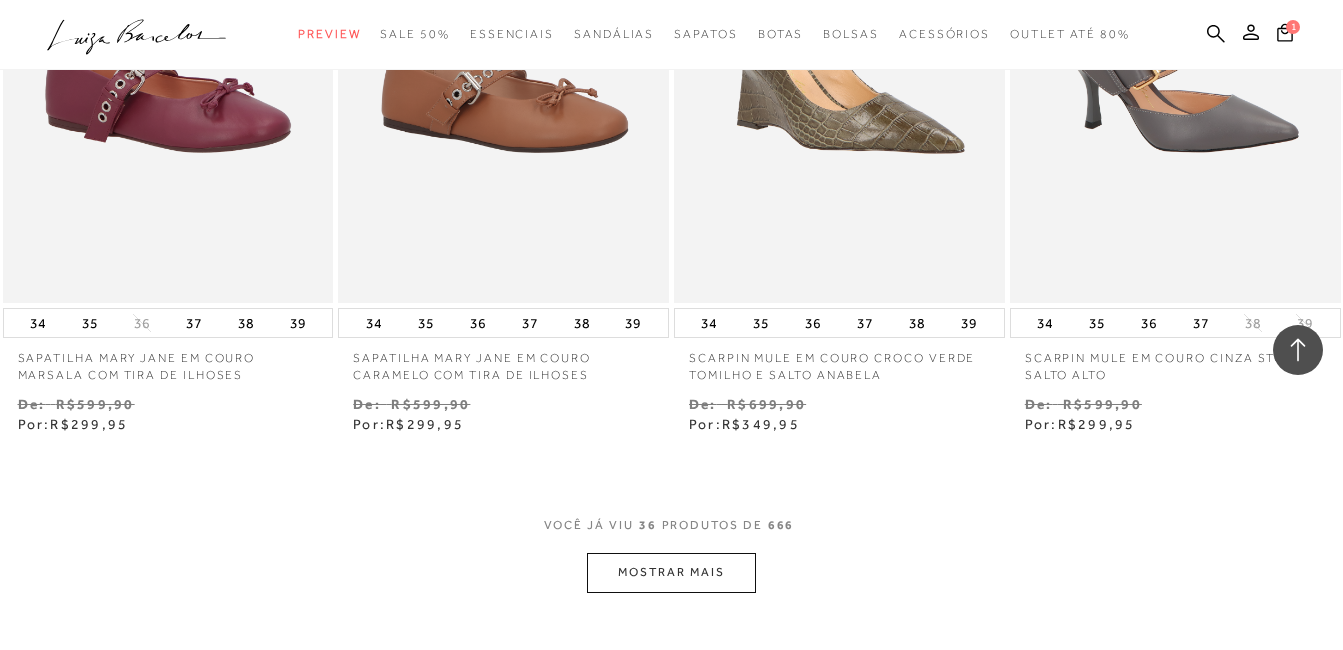 click on "MOSTRAR MAIS" at bounding box center (671, 572) 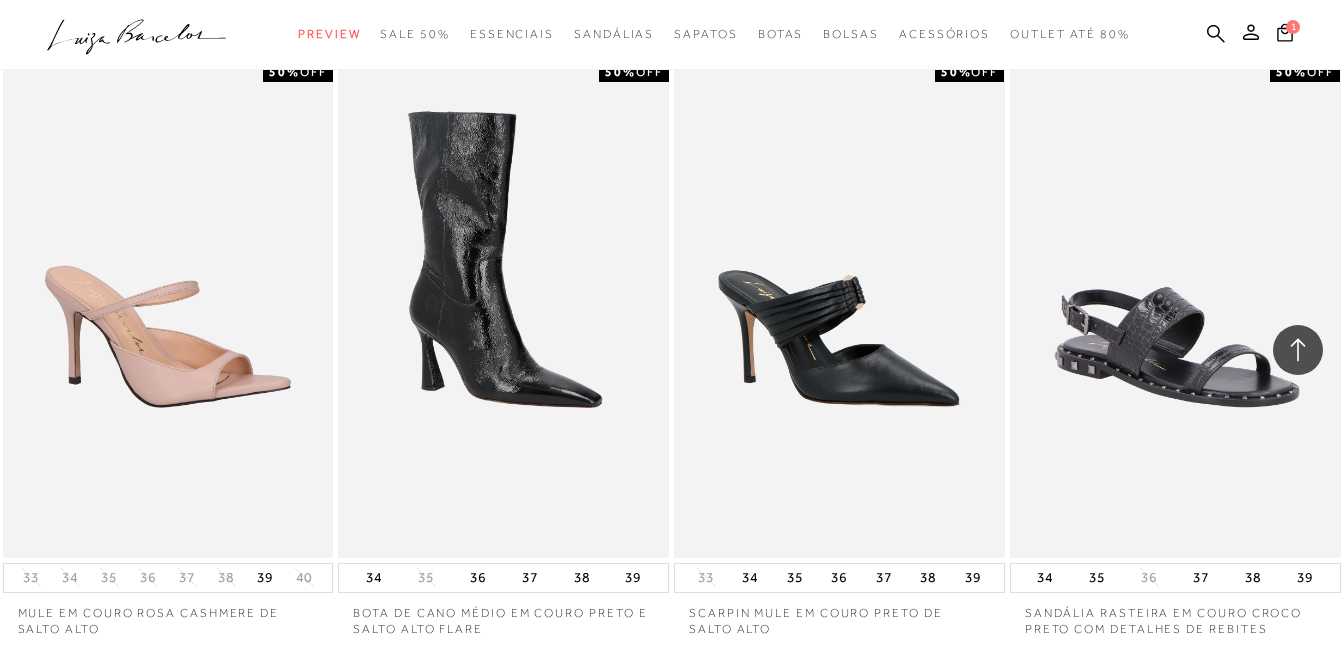 scroll, scrollTop: 7840, scrollLeft: 0, axis: vertical 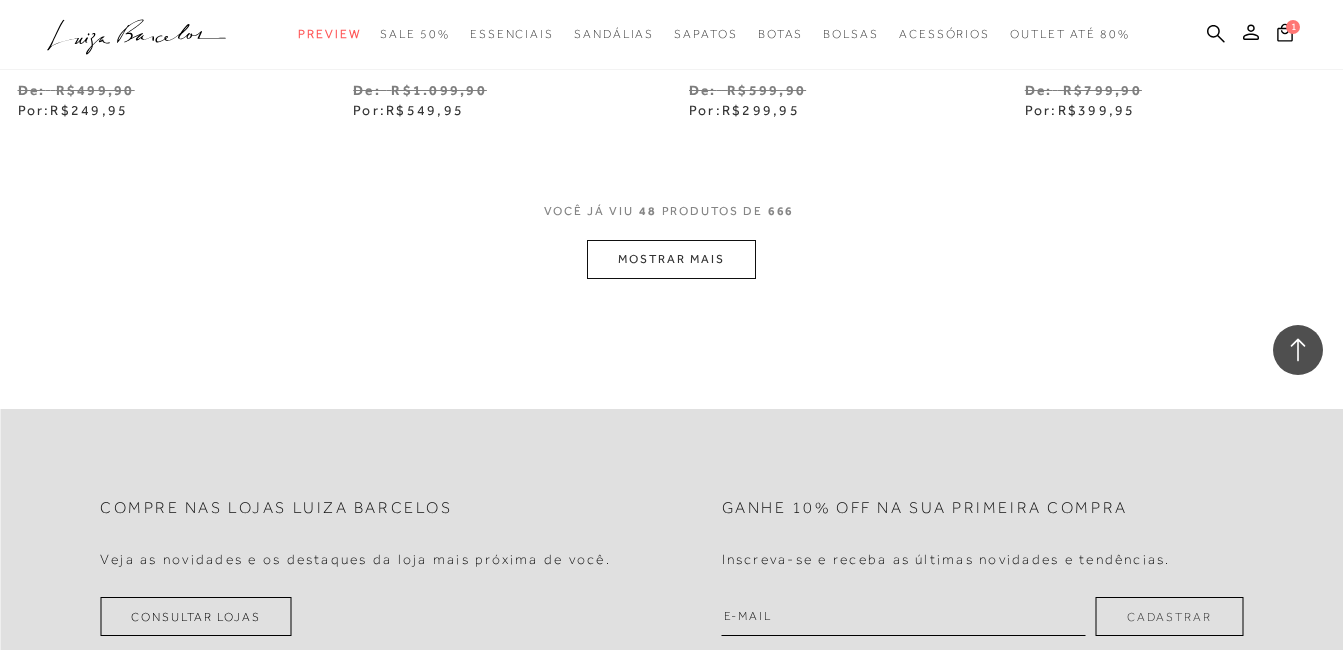 click on "MOSTRAR MAIS" at bounding box center (671, 259) 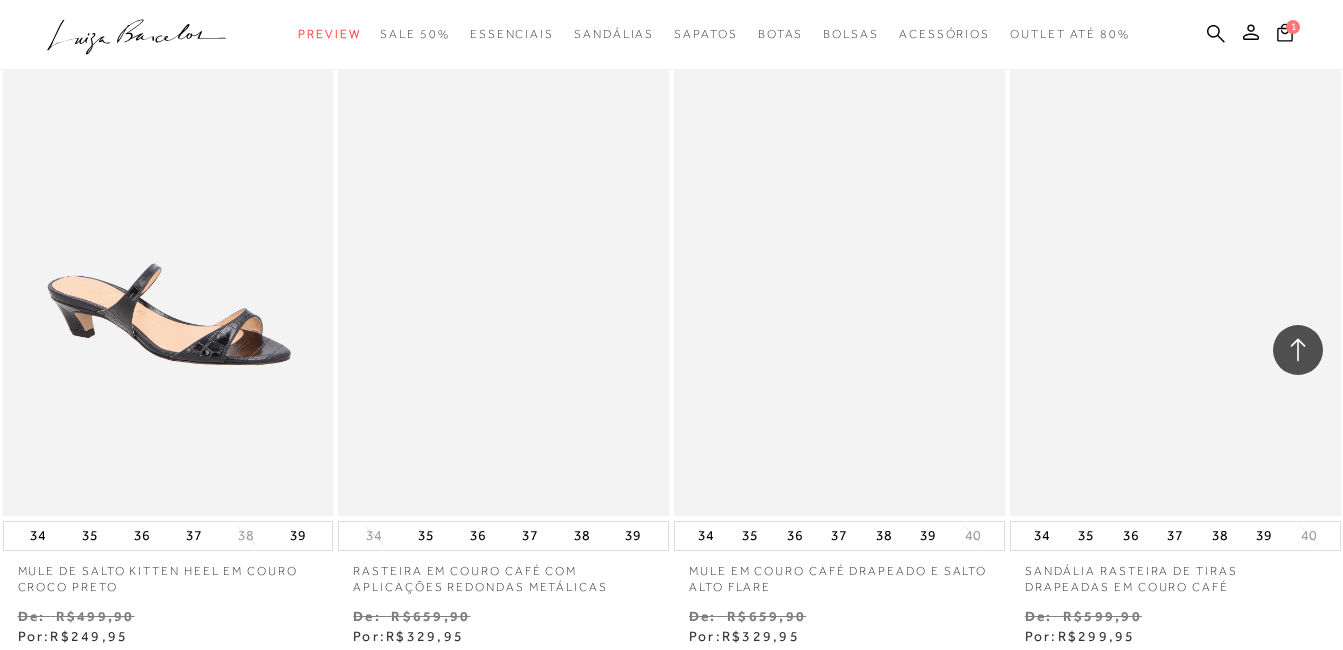 scroll, scrollTop: 9296, scrollLeft: 0, axis: vertical 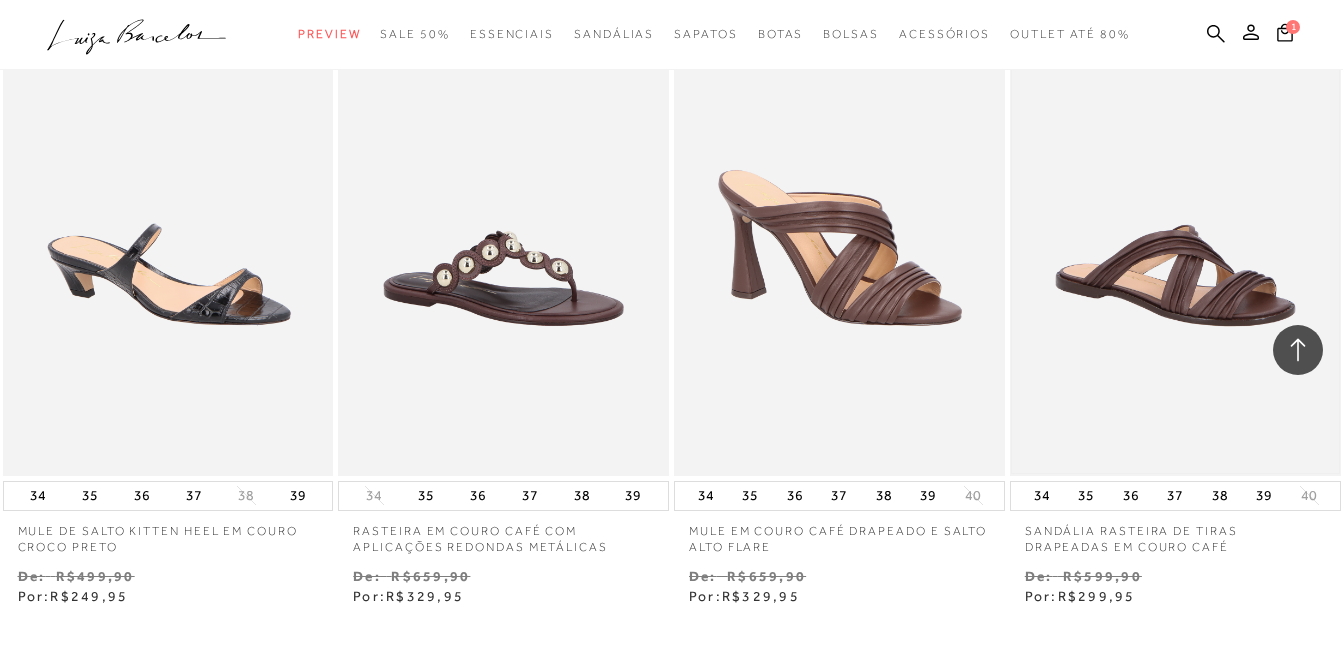 click at bounding box center [1175, 227] 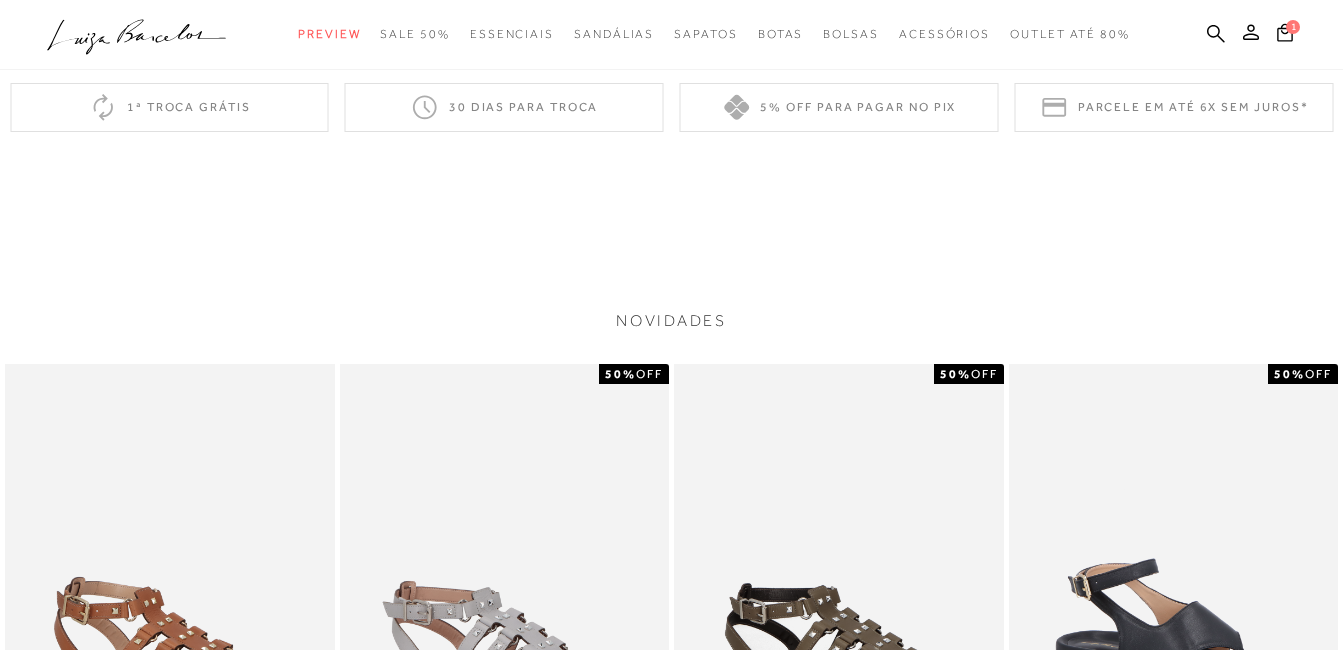 scroll, scrollTop: 2536, scrollLeft: 0, axis: vertical 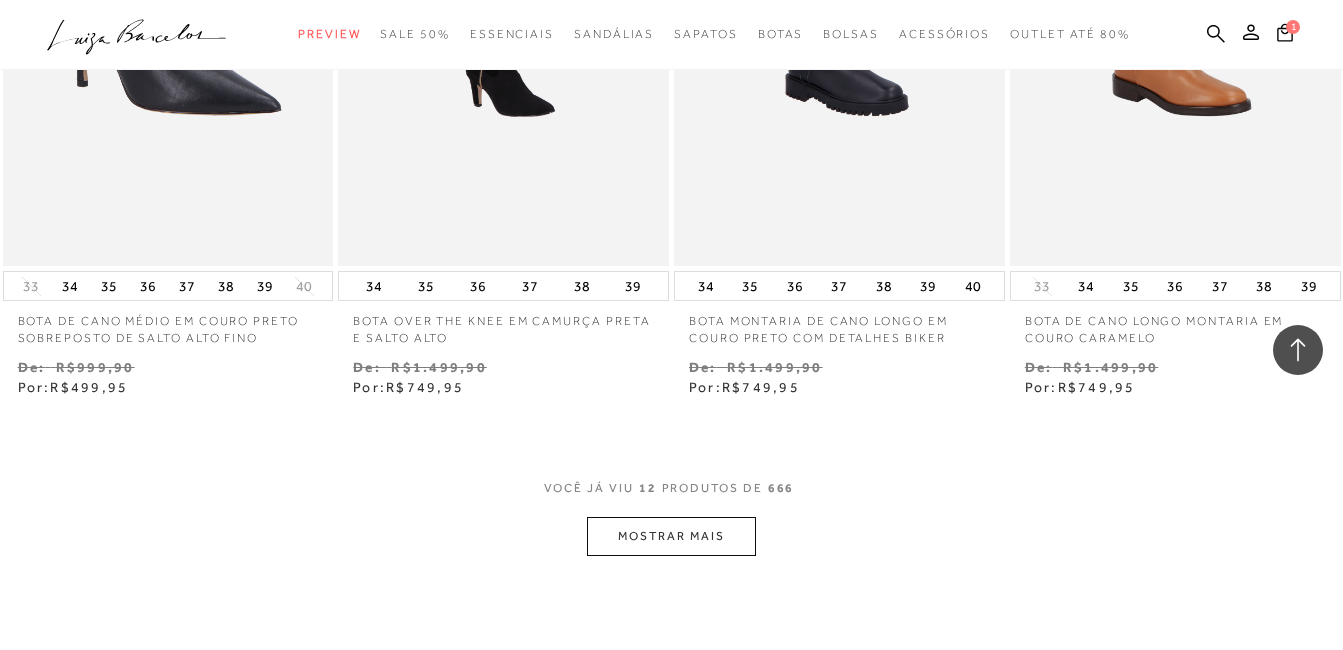 click on "MOSTRAR MAIS" at bounding box center [671, 536] 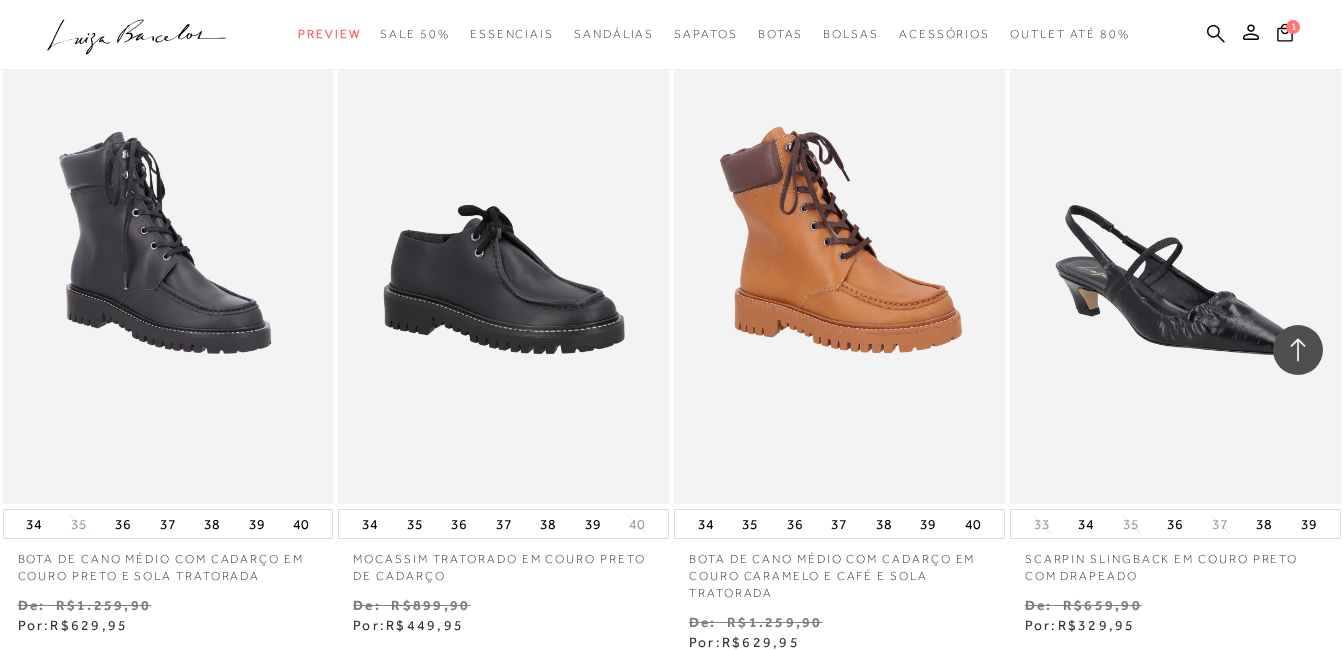 scroll, scrollTop: 3976, scrollLeft: 0, axis: vertical 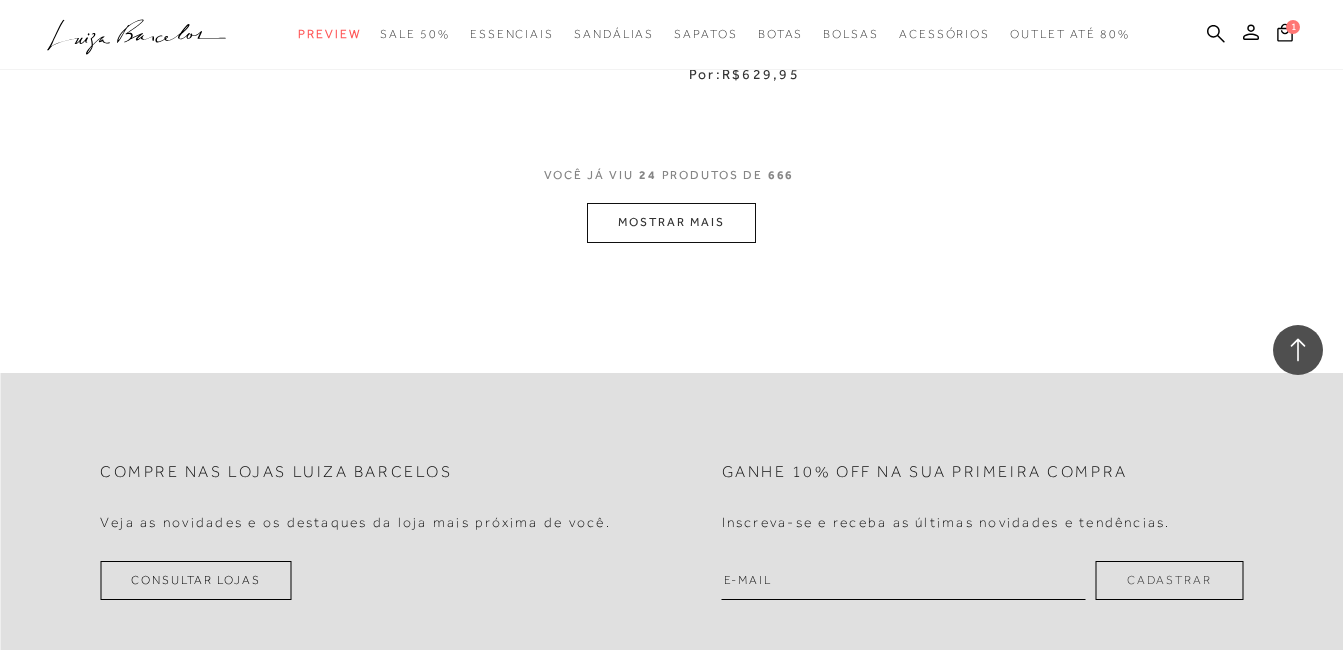 click on "MOSTRAR MAIS" at bounding box center [671, 222] 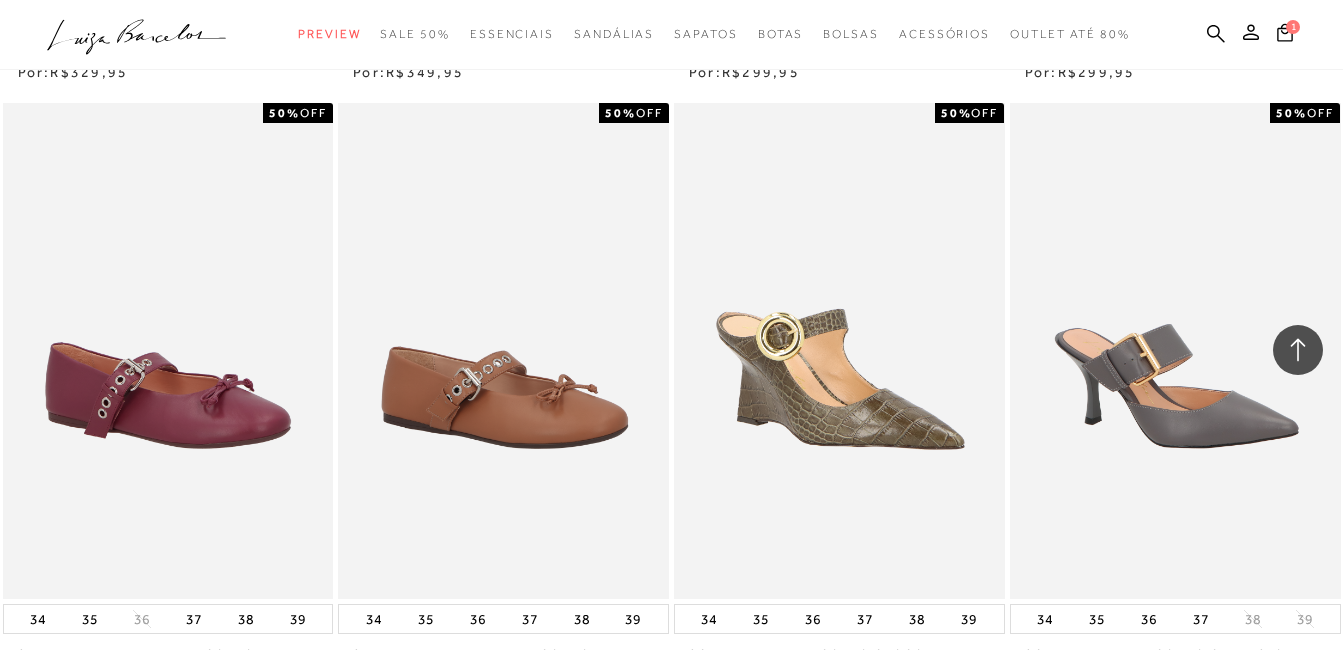 scroll, scrollTop: 5840, scrollLeft: 0, axis: vertical 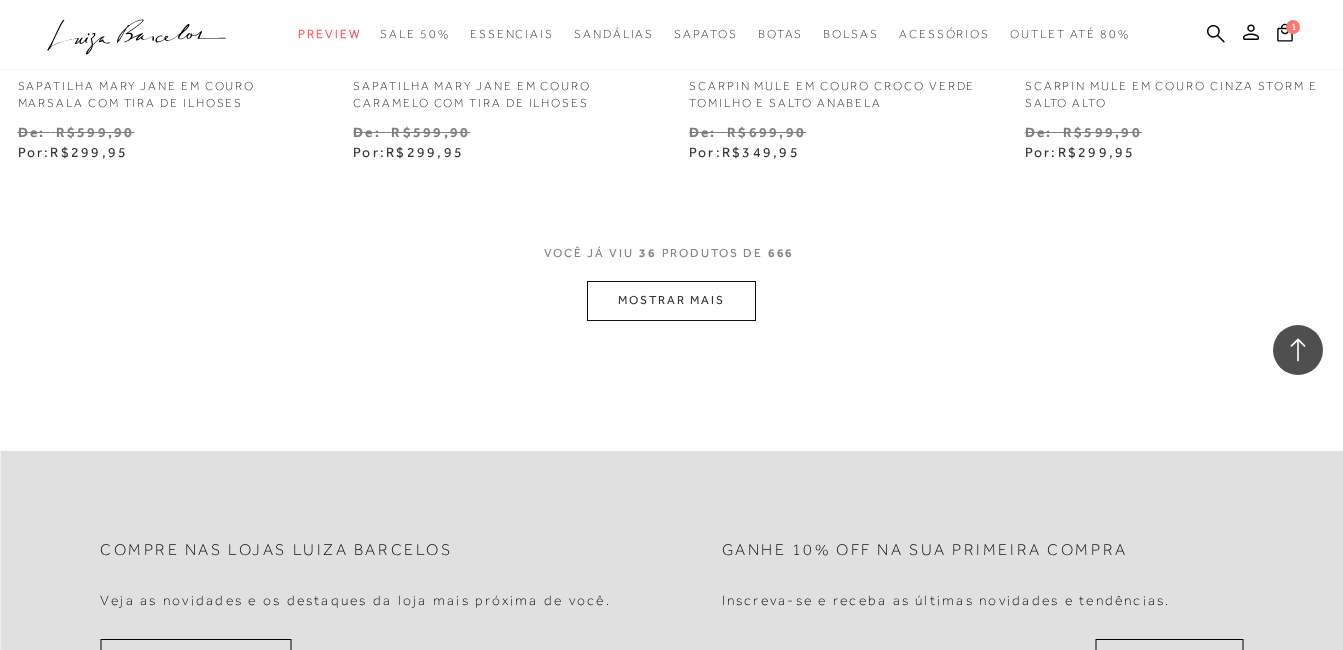 click on "MOSTRAR MAIS" at bounding box center [671, 300] 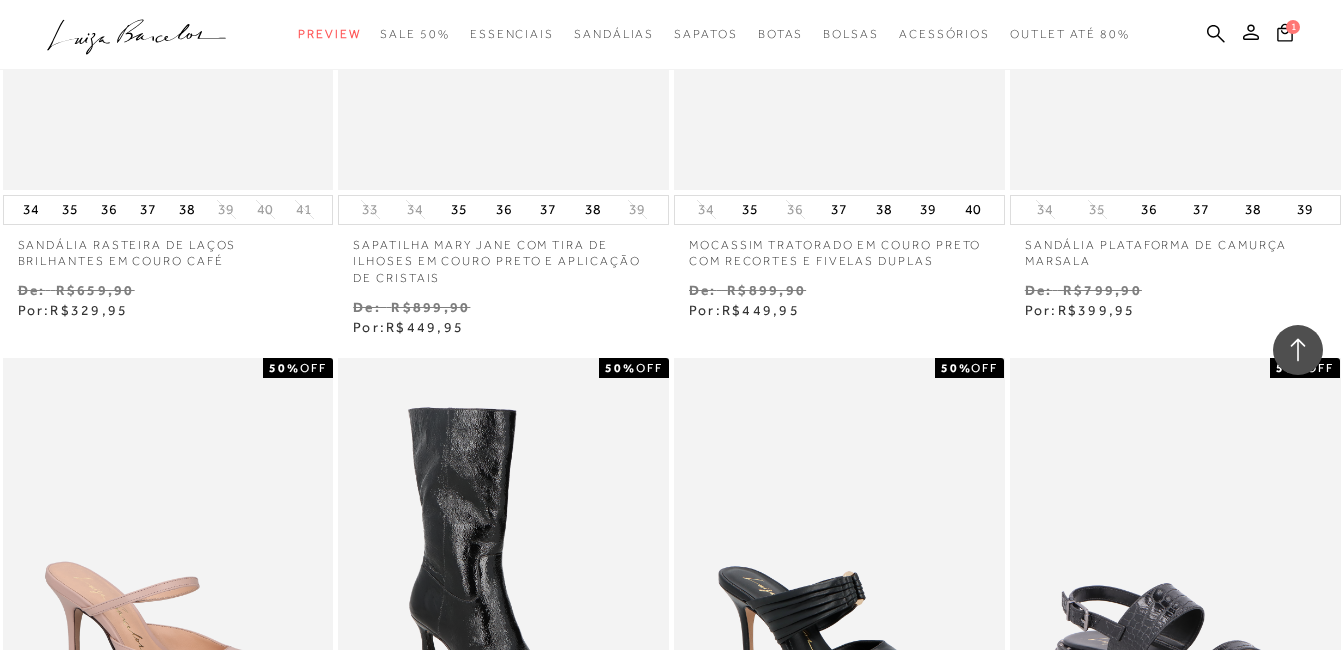 scroll, scrollTop: 7544, scrollLeft: 0, axis: vertical 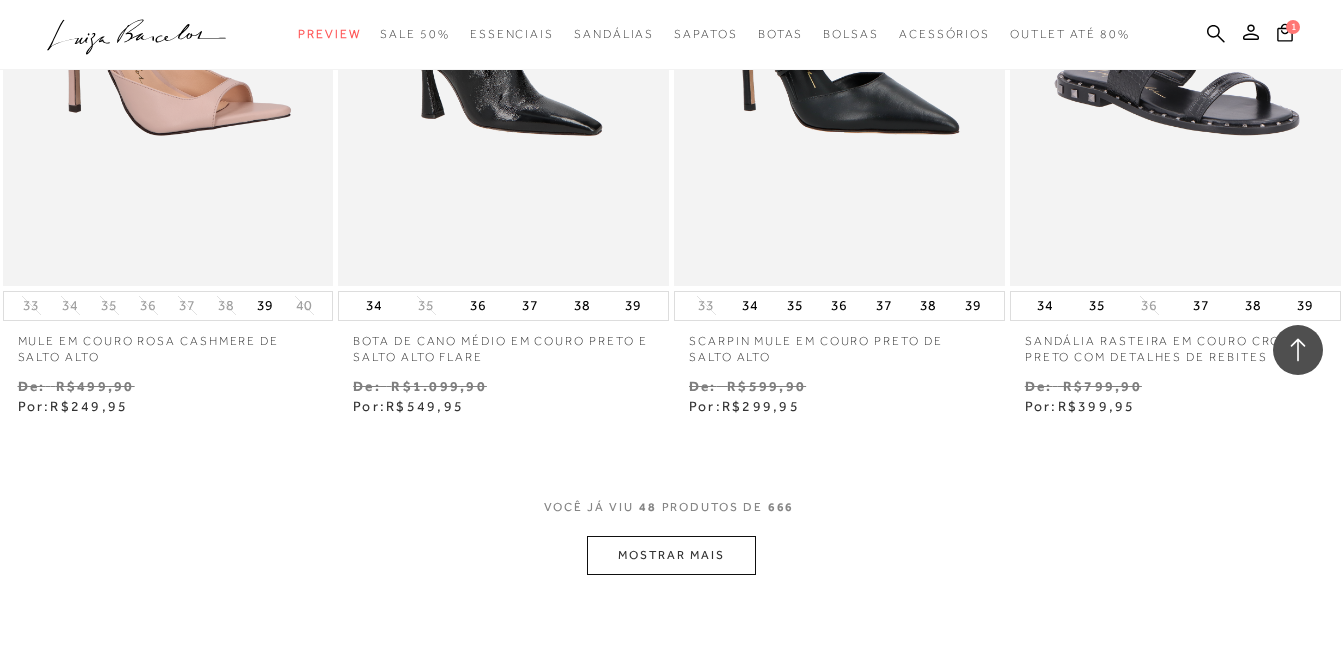 click on "MOSTRAR MAIS" at bounding box center (671, 555) 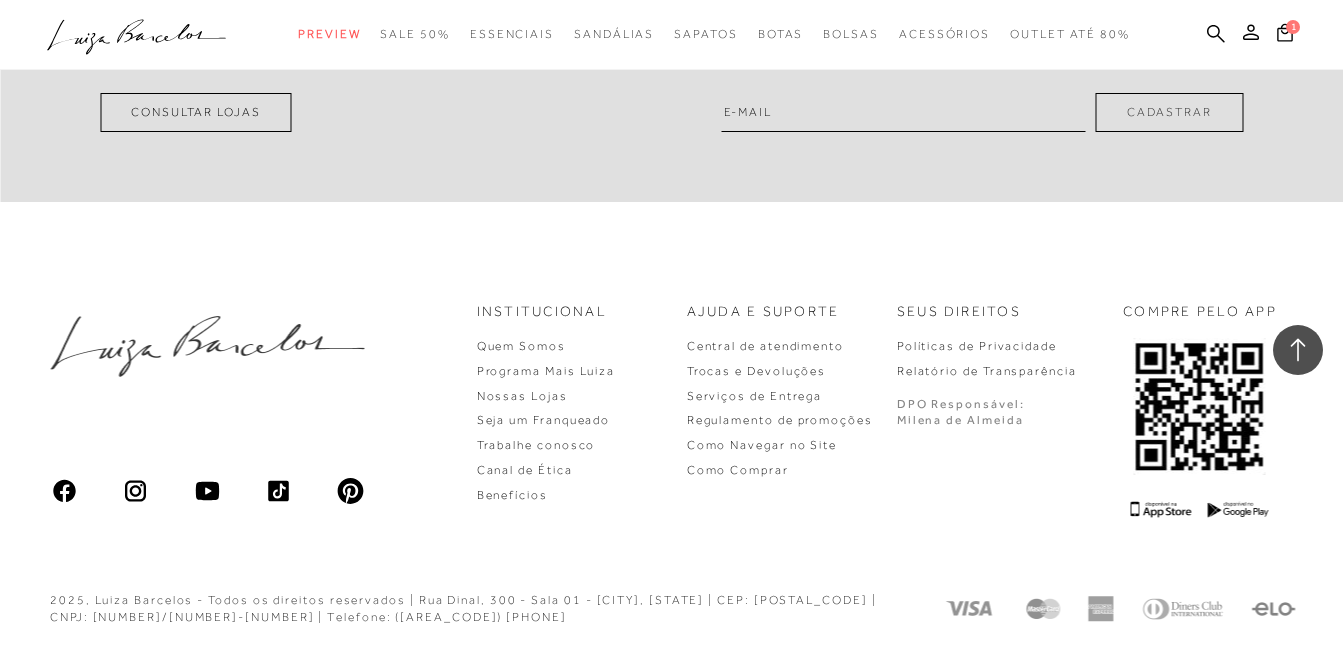scroll, scrollTop: 9718, scrollLeft: 0, axis: vertical 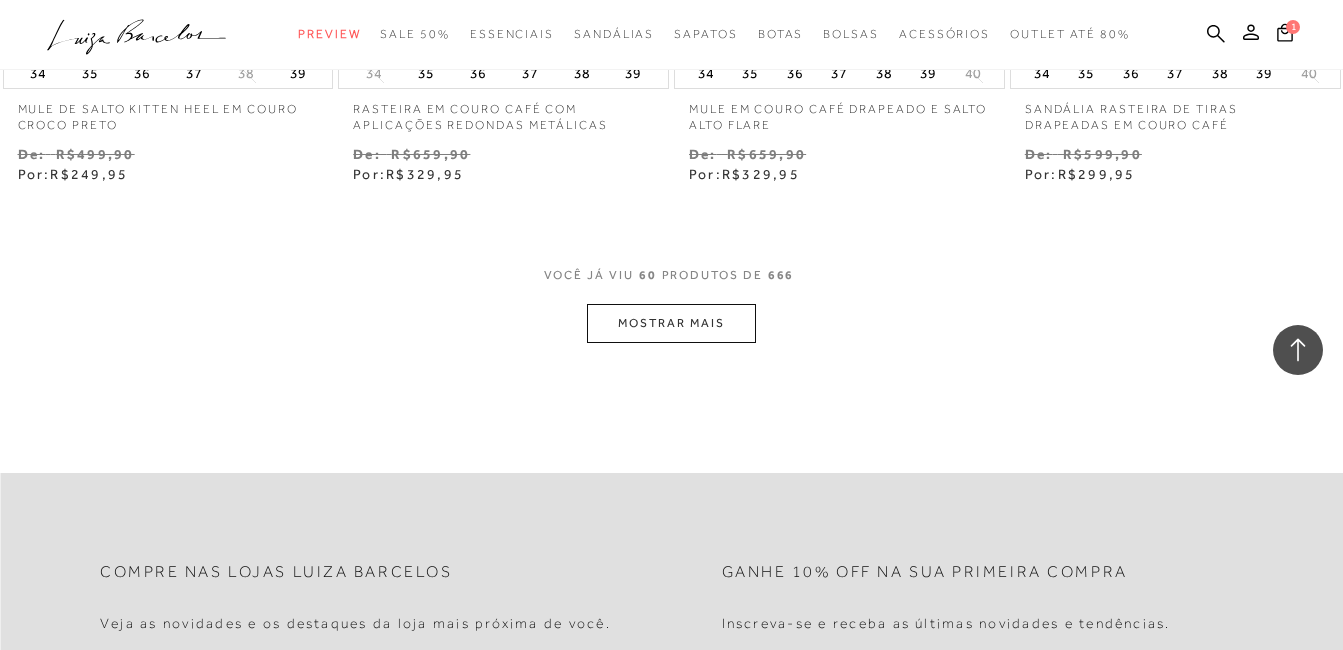click on "MOSTRAR MAIS" at bounding box center [671, 323] 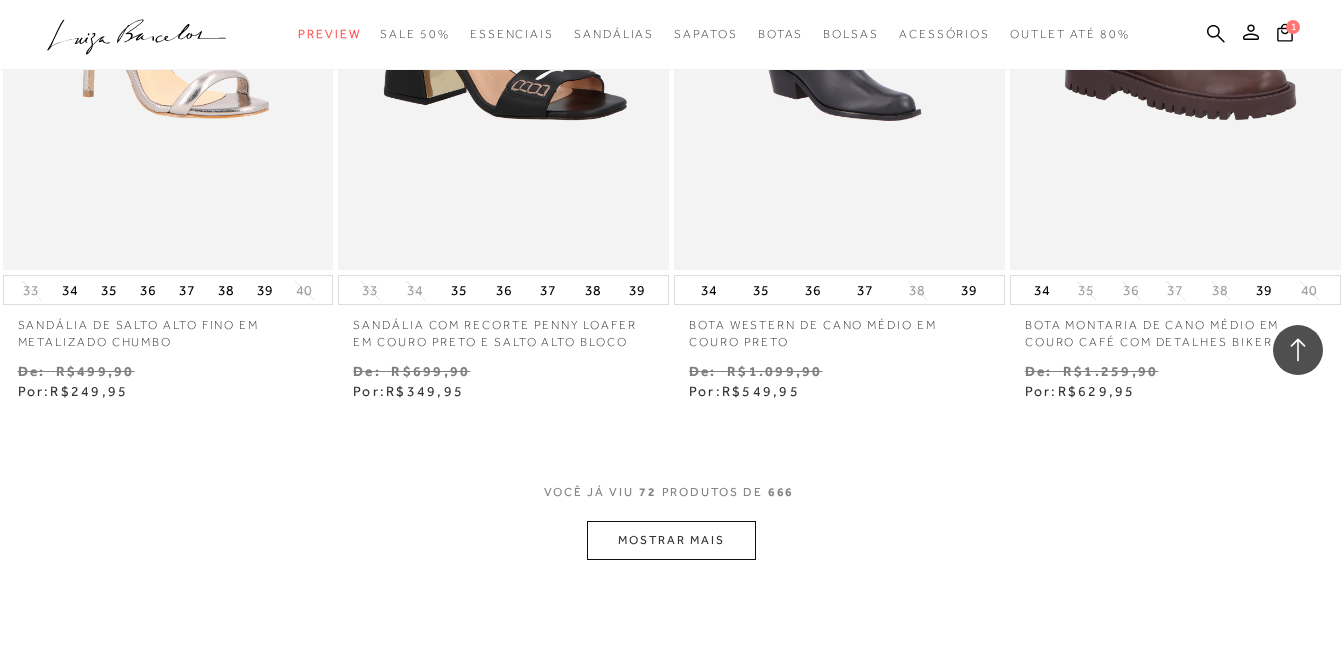 scroll, scrollTop: 11478, scrollLeft: 0, axis: vertical 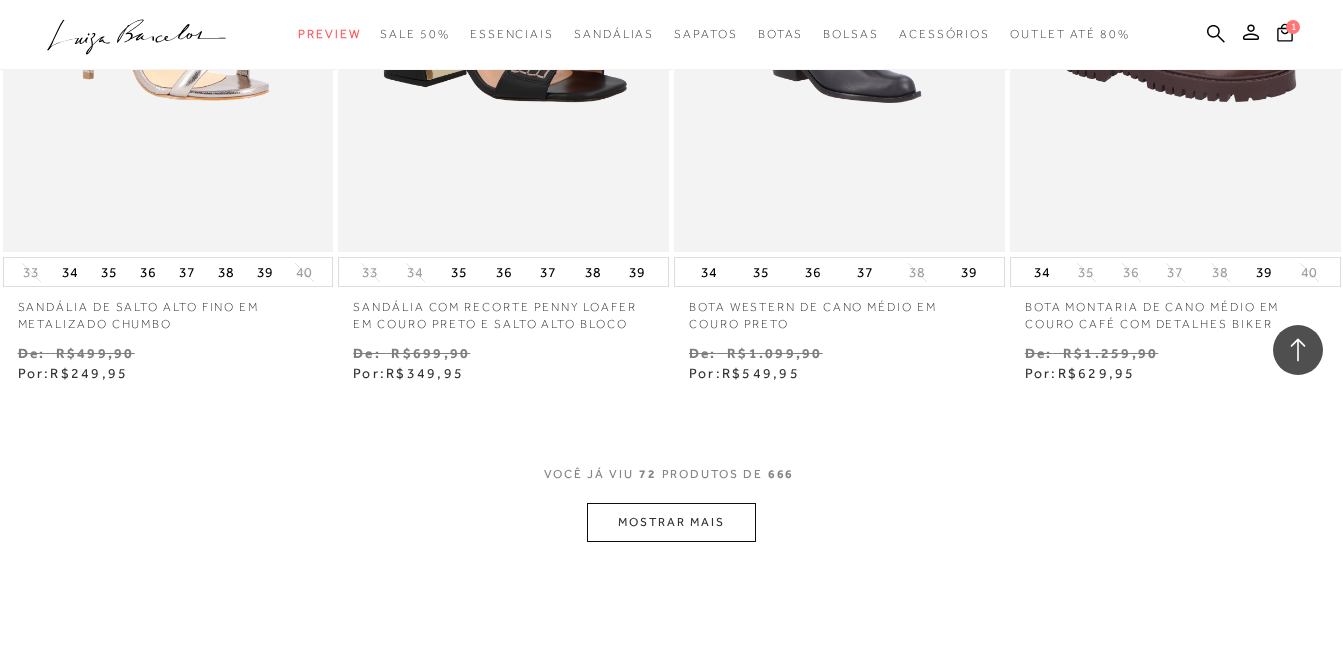 click on "MOSTRAR MAIS" at bounding box center [671, 522] 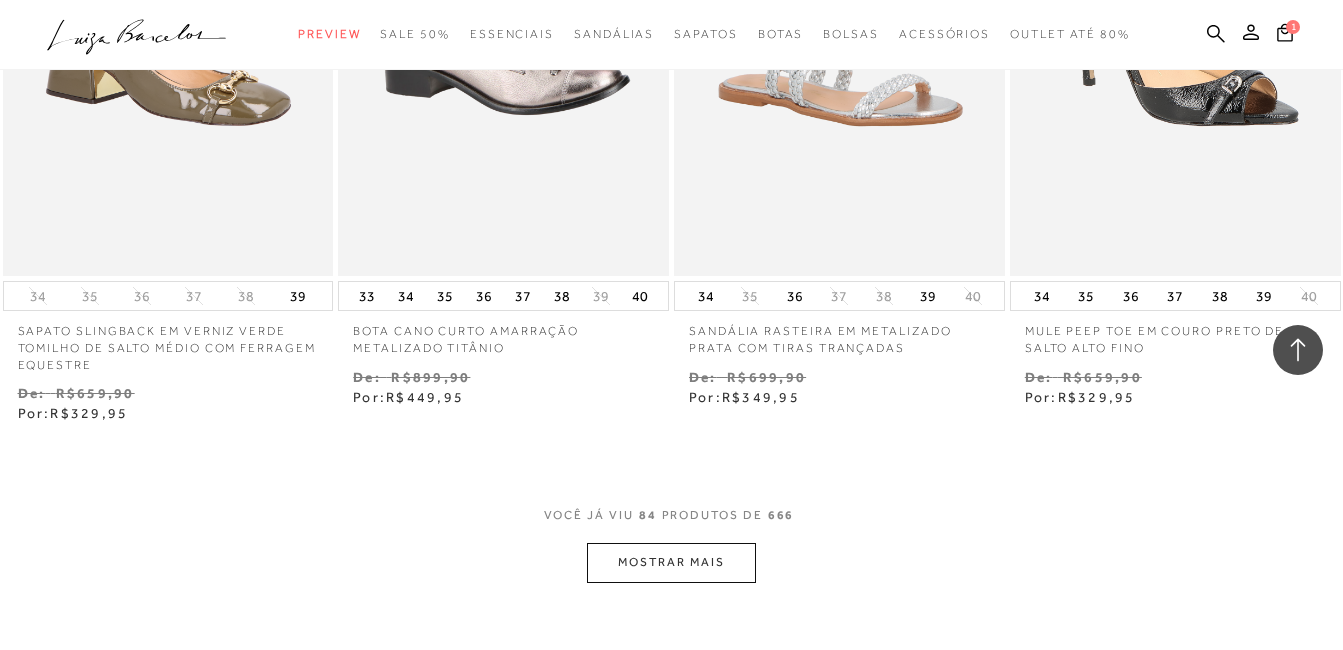 scroll, scrollTop: 13438, scrollLeft: 0, axis: vertical 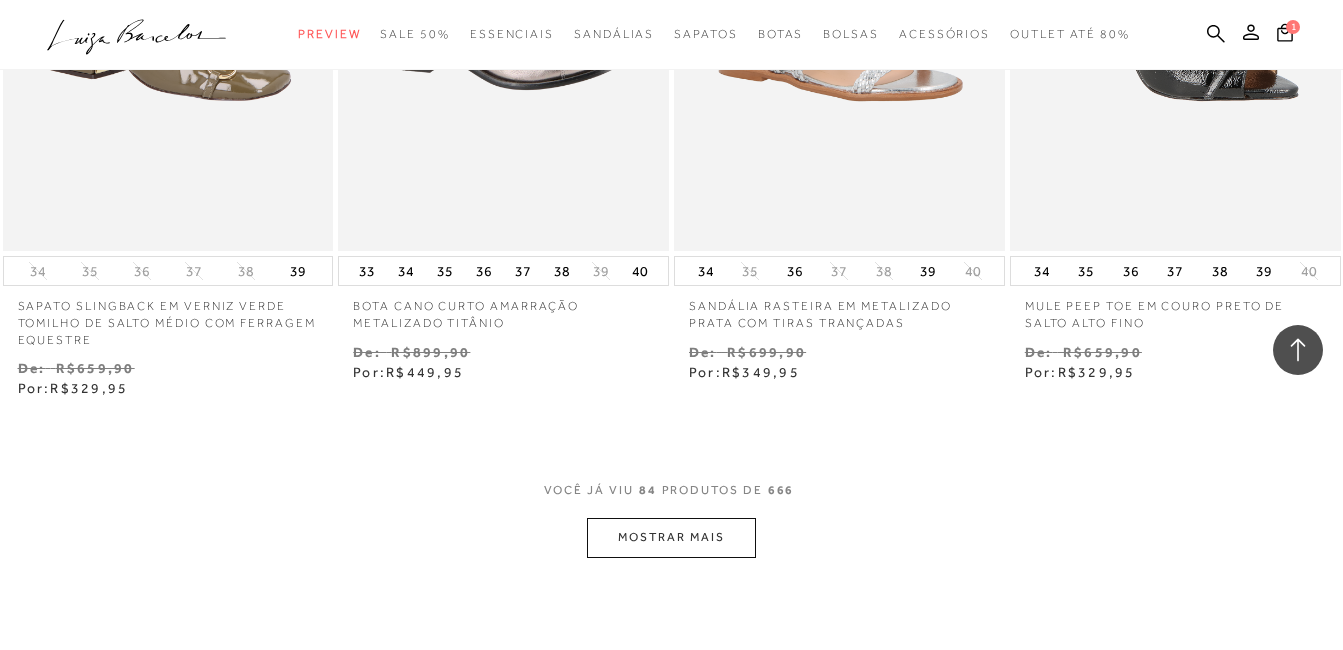 click on "MOSTRAR MAIS" at bounding box center [671, 537] 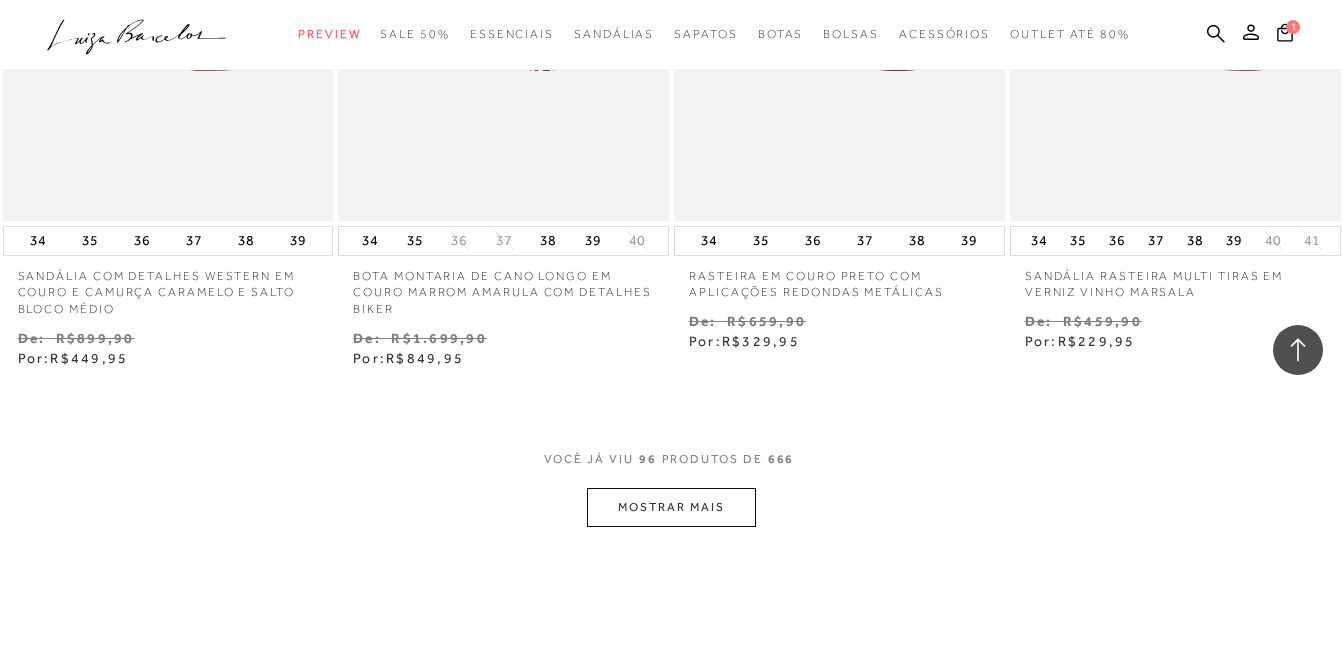 scroll, scrollTop: 15478, scrollLeft: 0, axis: vertical 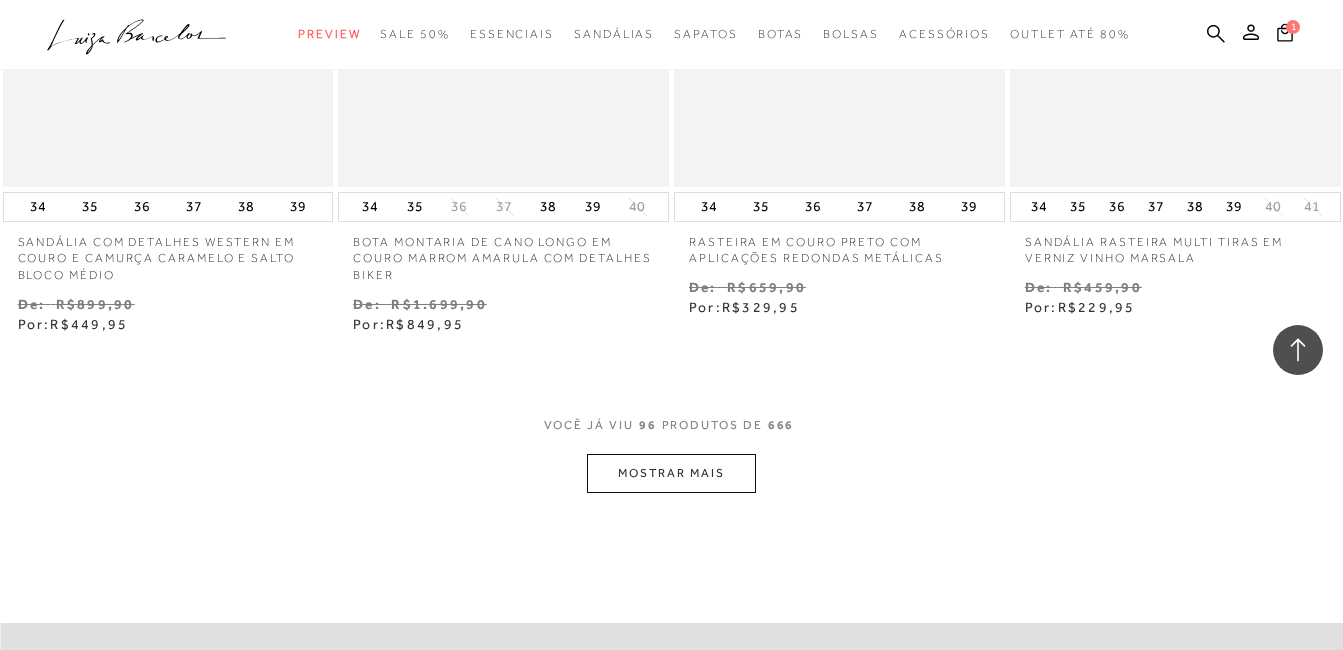 click on "MOSTRAR MAIS" at bounding box center [671, 473] 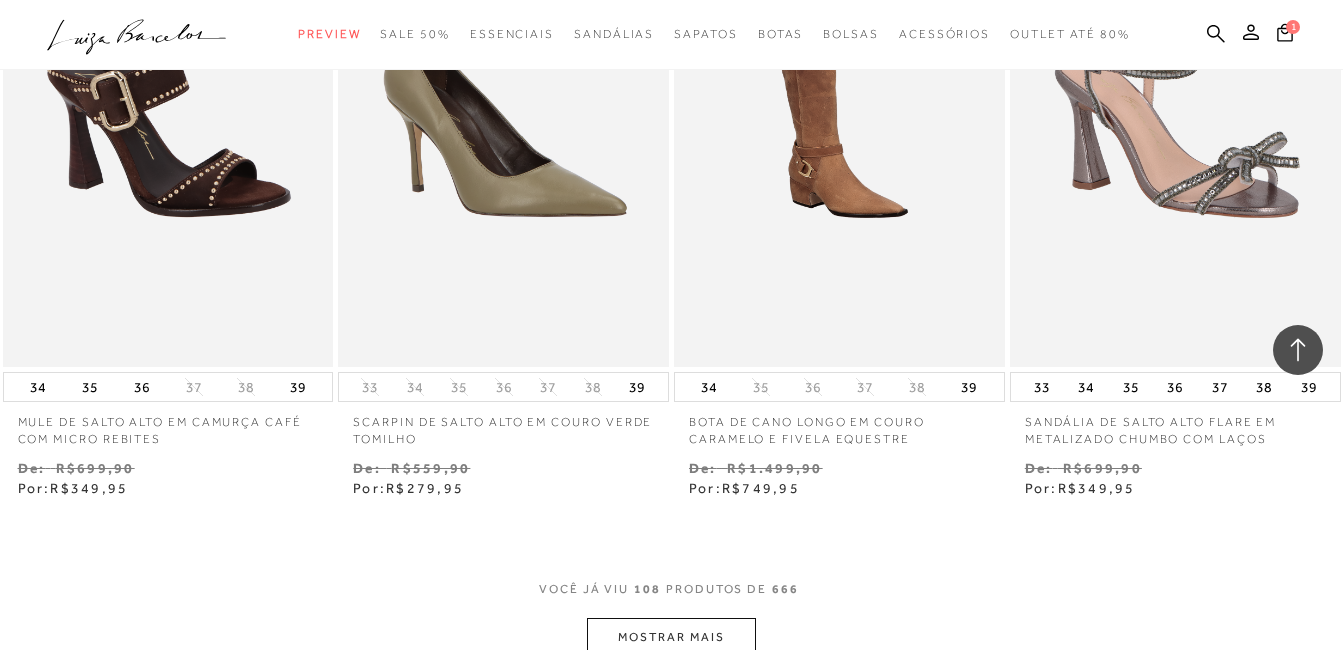 scroll, scrollTop: 17278, scrollLeft: 0, axis: vertical 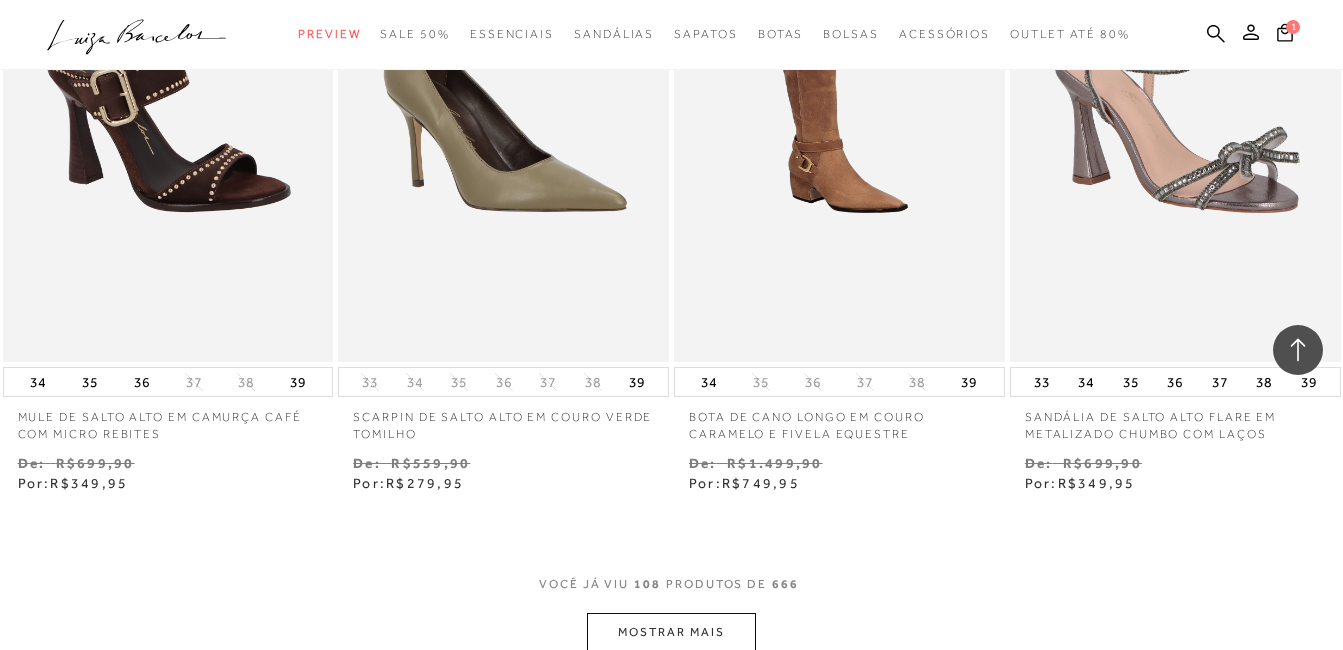 click on "MOSTRAR MAIS" at bounding box center (671, 632) 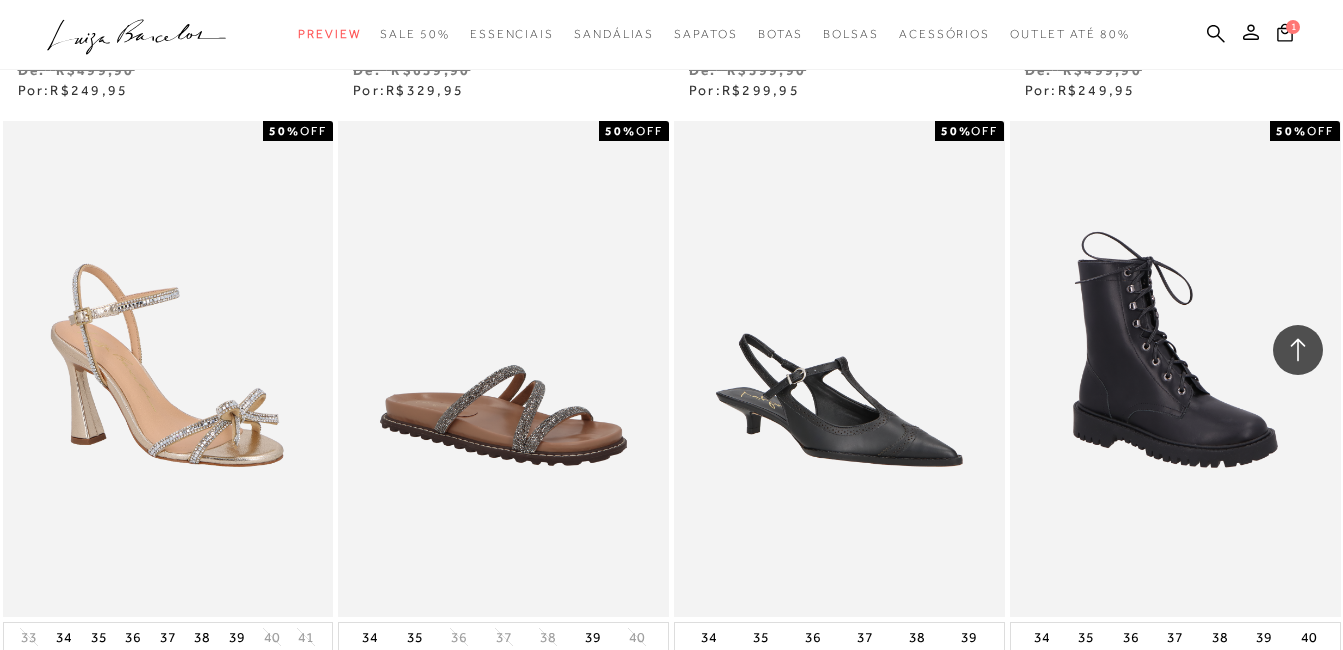 scroll, scrollTop: 19550, scrollLeft: 0, axis: vertical 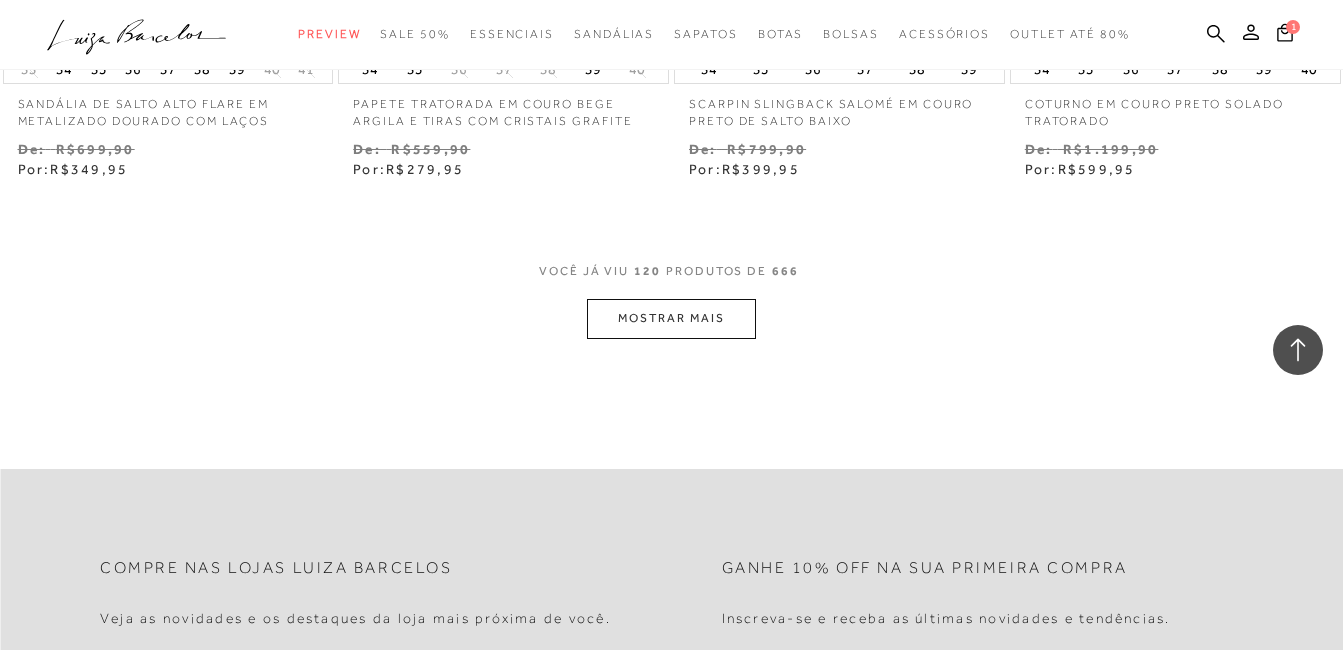 click on "MOSTRAR MAIS" at bounding box center (671, 318) 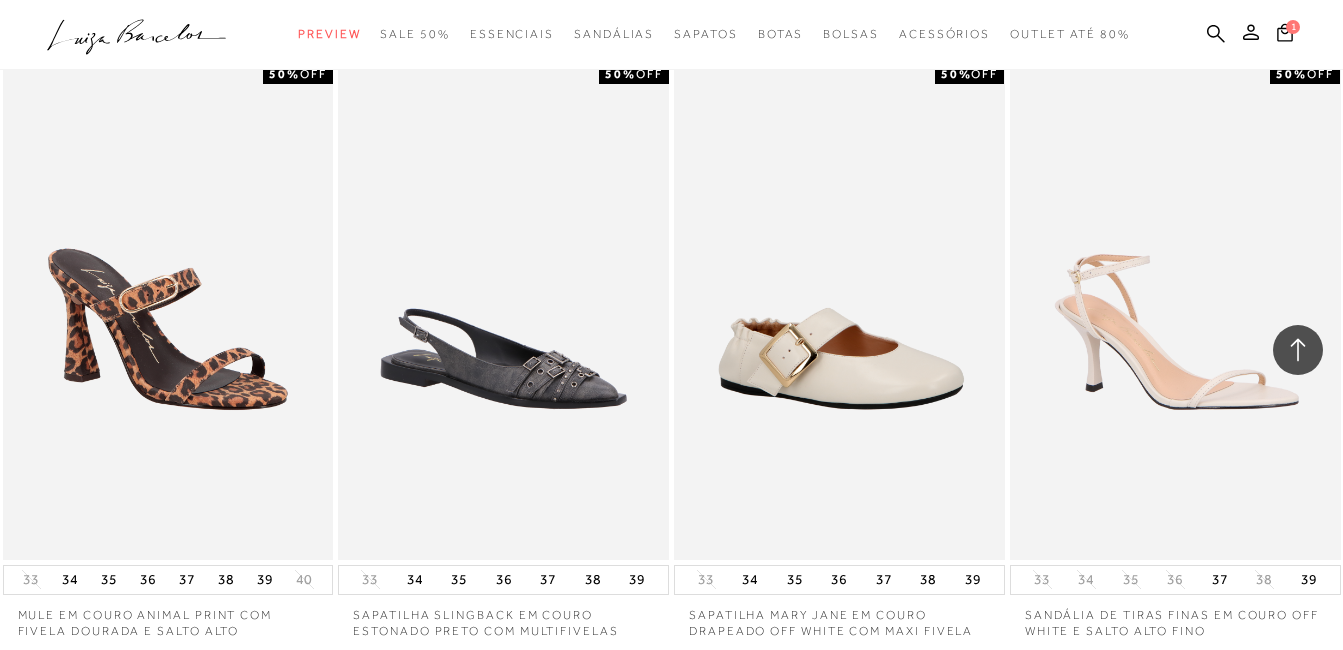 scroll, scrollTop: 21566, scrollLeft: 0, axis: vertical 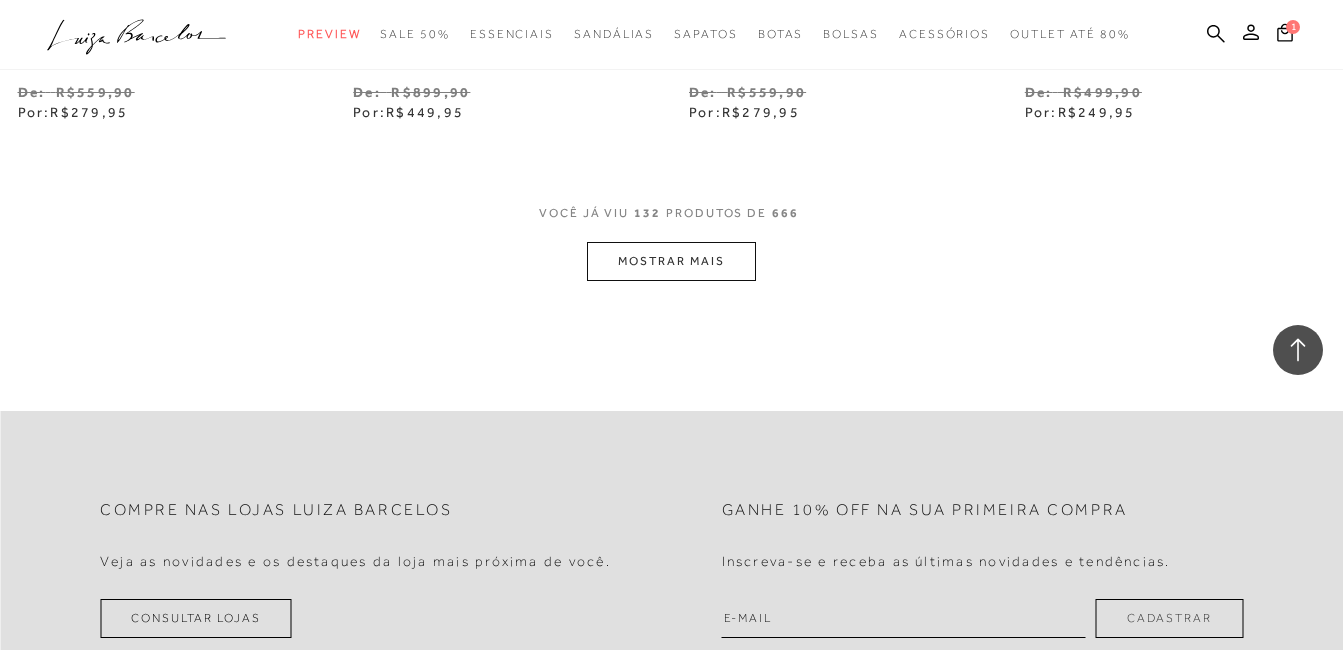 click on "MOSTRAR MAIS" at bounding box center [671, 261] 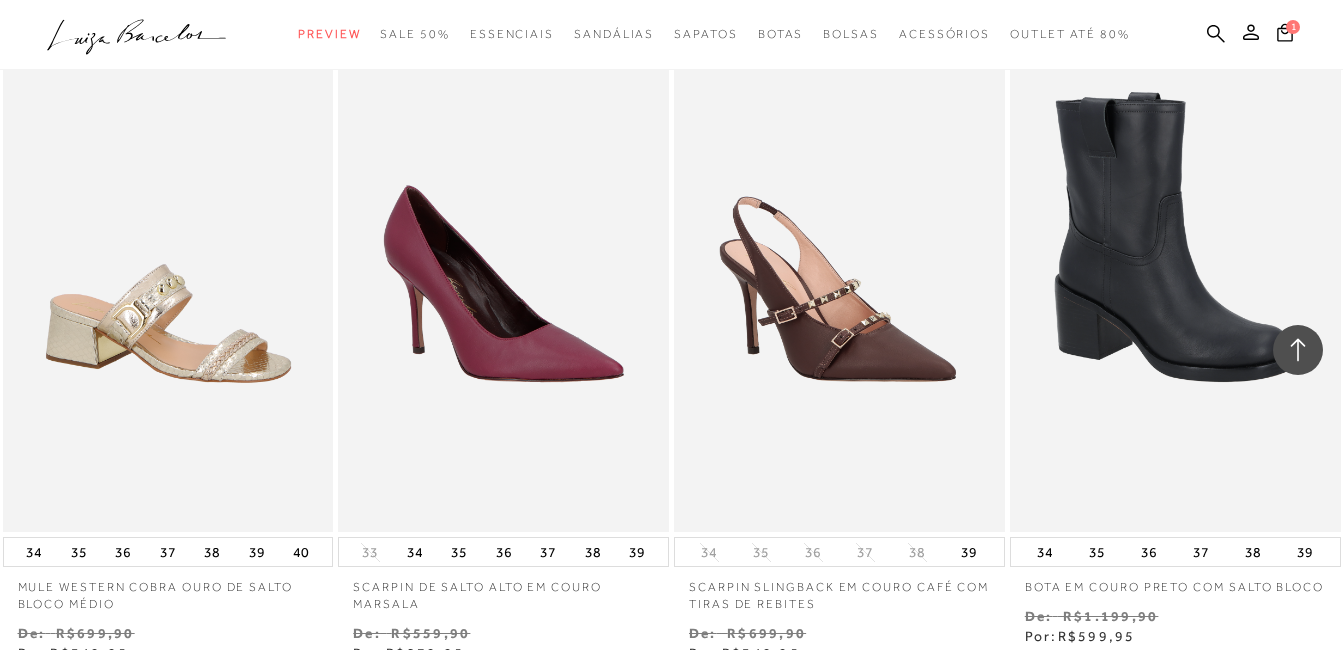 scroll, scrollTop: 23022, scrollLeft: 0, axis: vertical 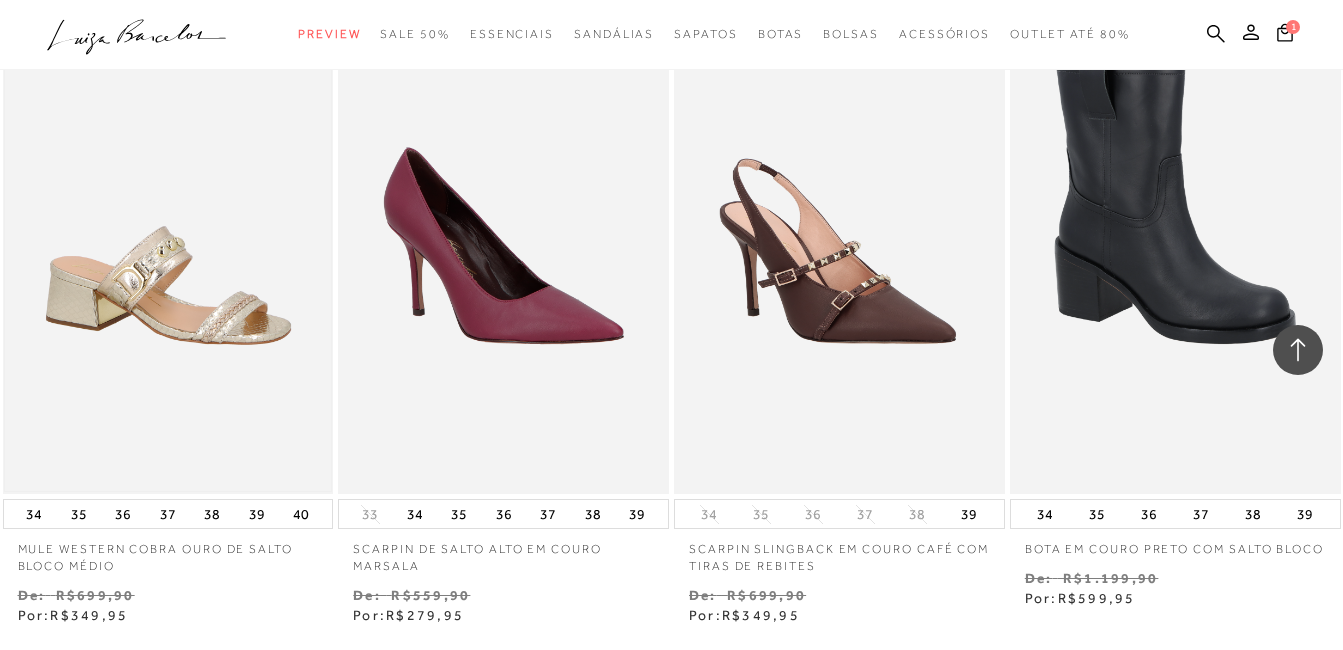click at bounding box center (168, 246) 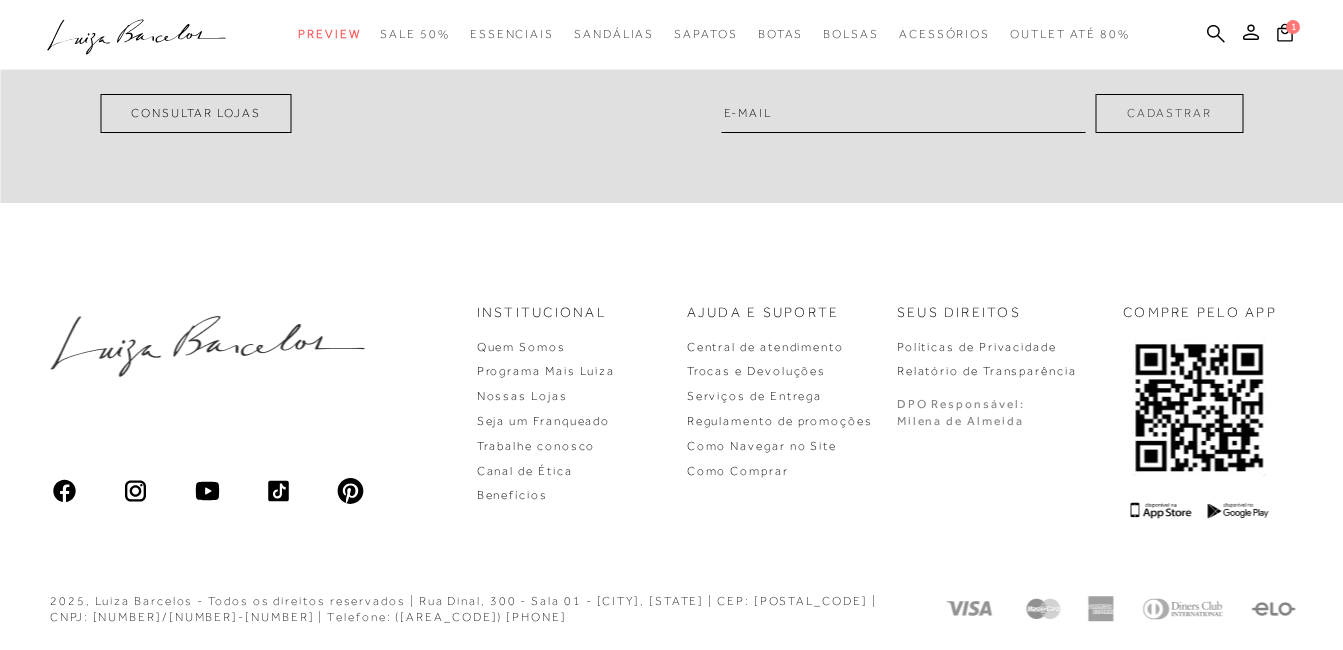scroll, scrollTop: 0, scrollLeft: 0, axis: both 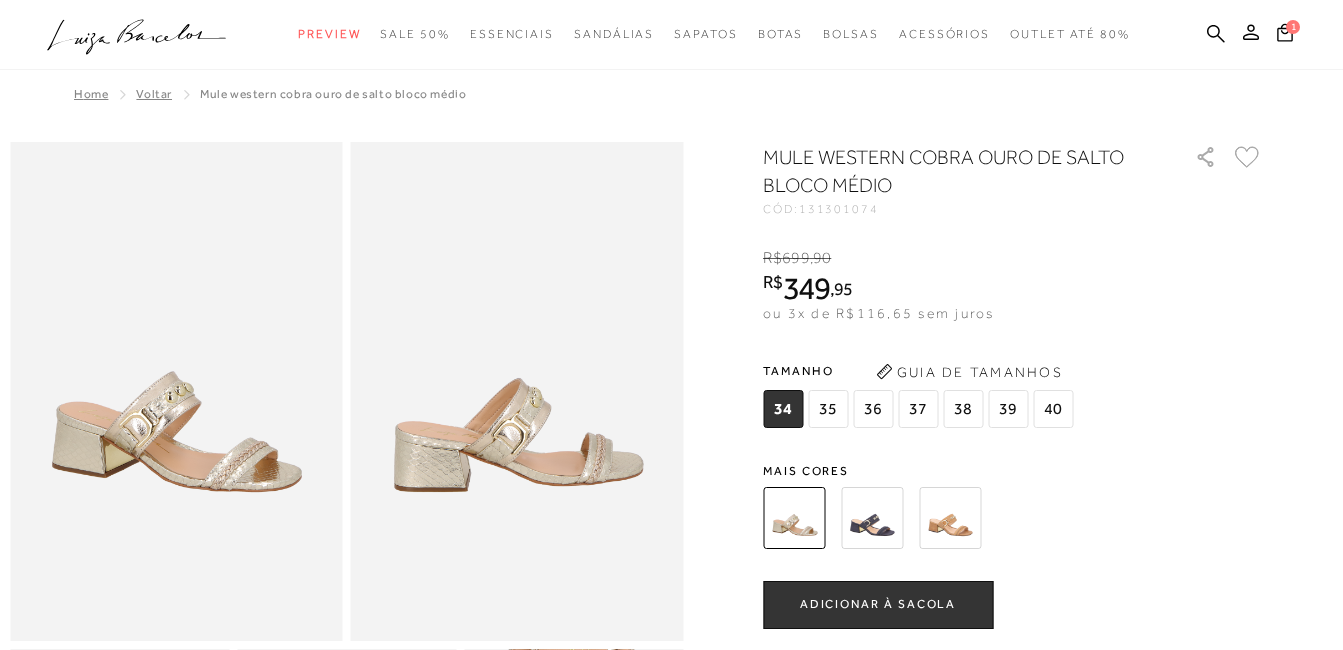 click at bounding box center [950, 518] 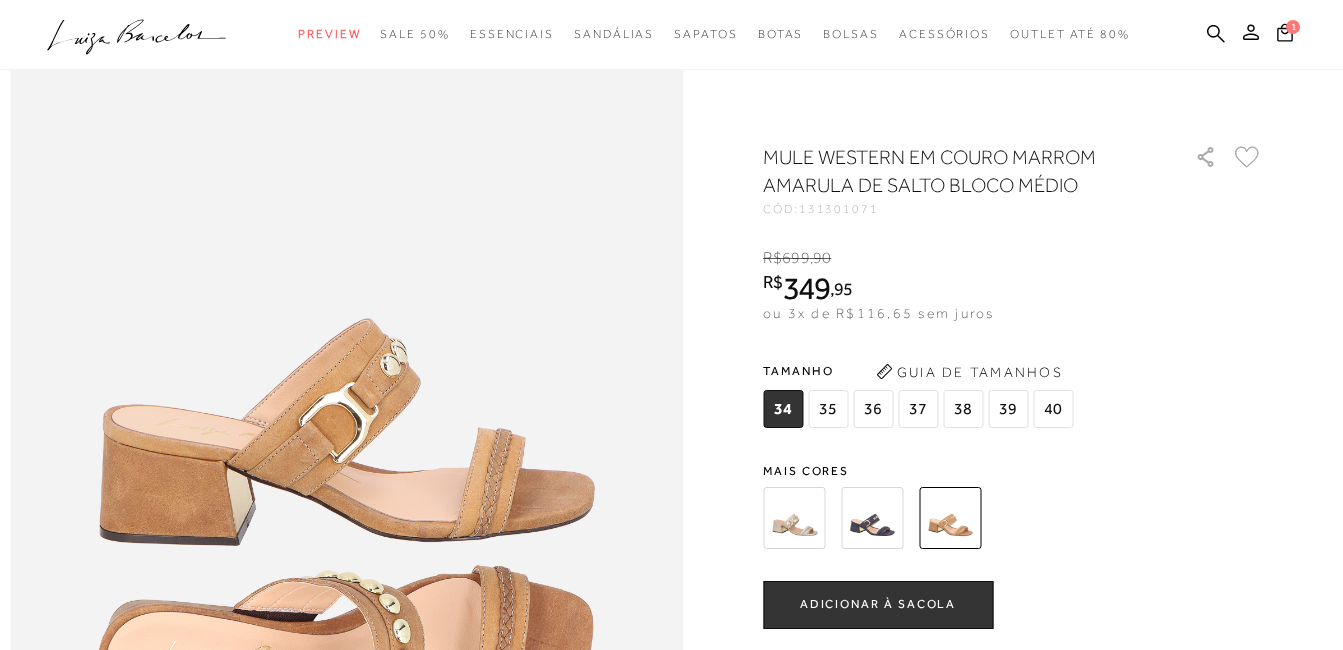 scroll, scrollTop: 960, scrollLeft: 0, axis: vertical 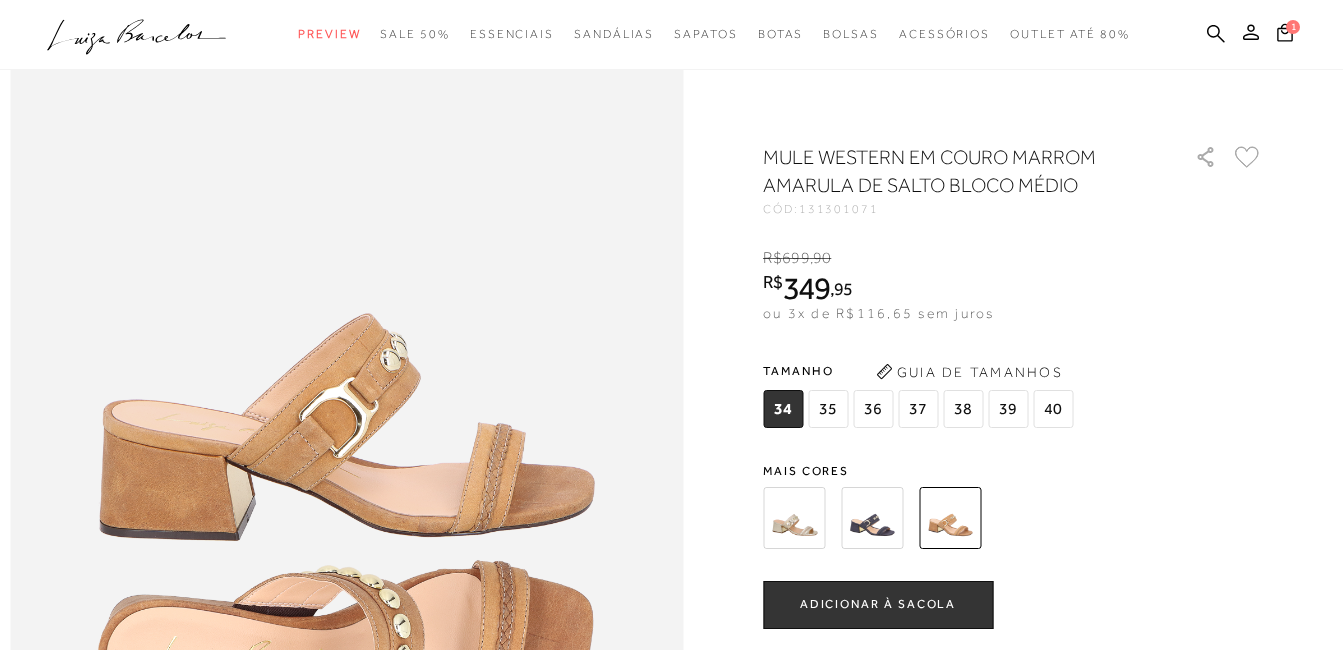 click at bounding box center [872, 518] 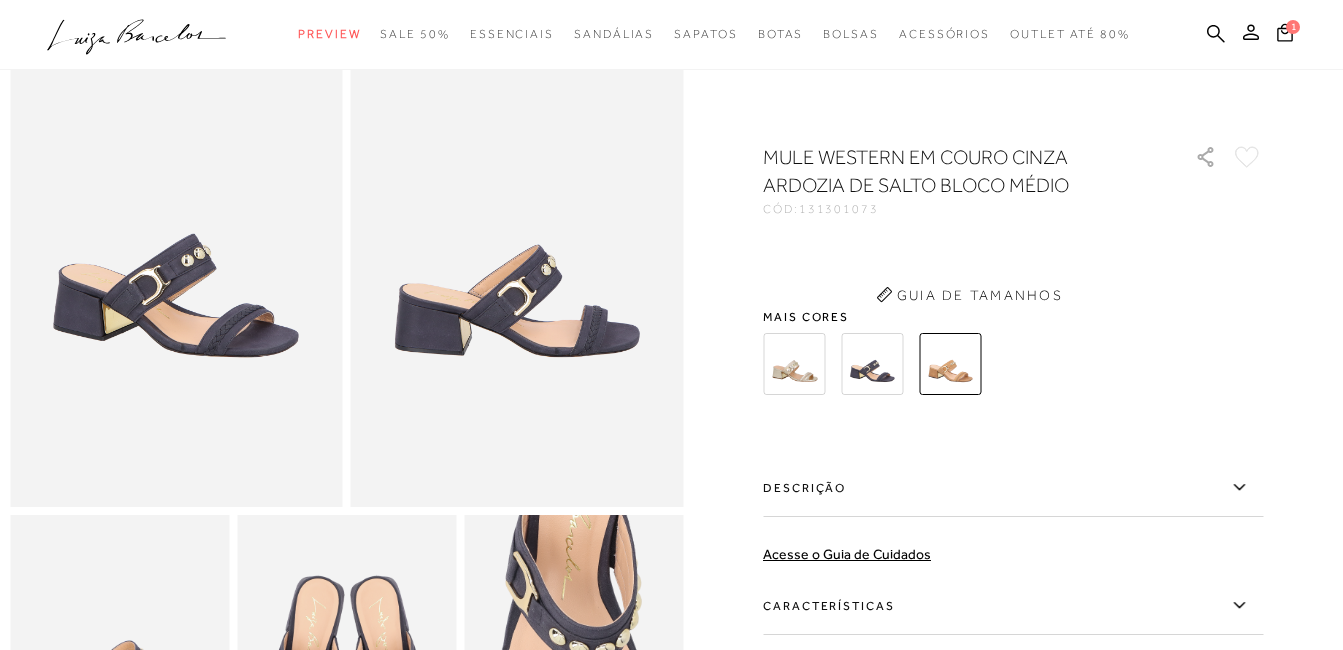 scroll, scrollTop: 0, scrollLeft: 0, axis: both 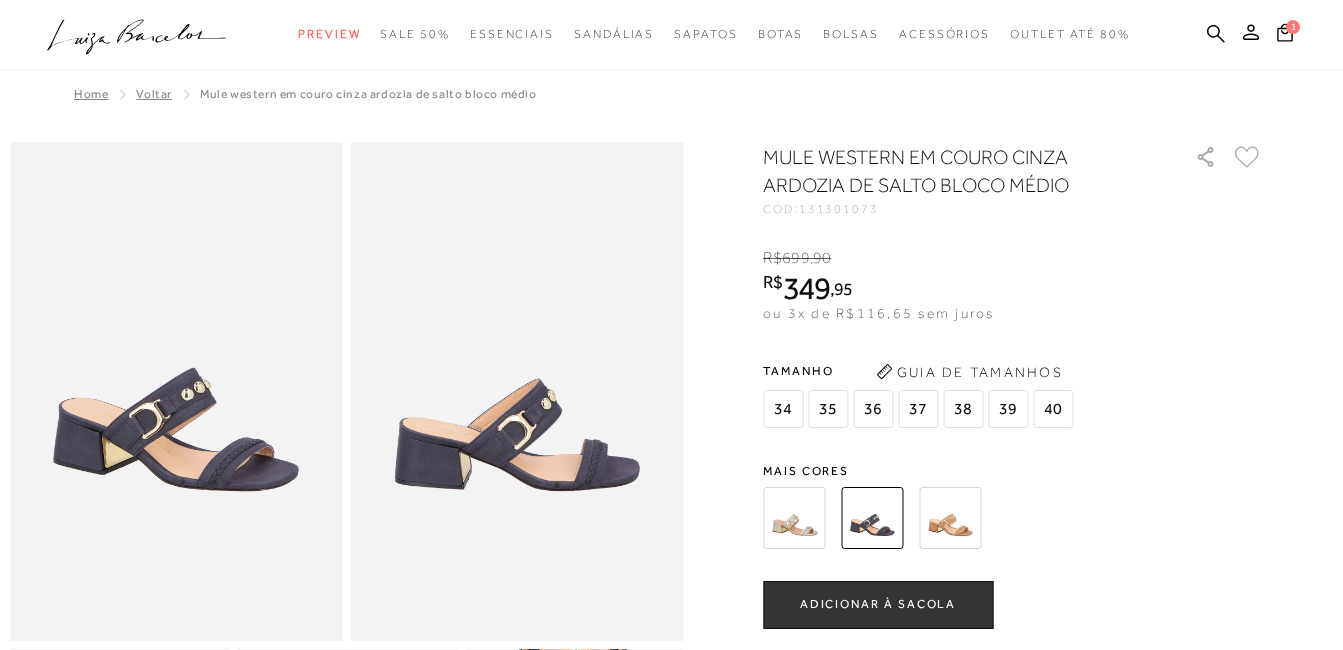 click at bounding box center [872, 518] 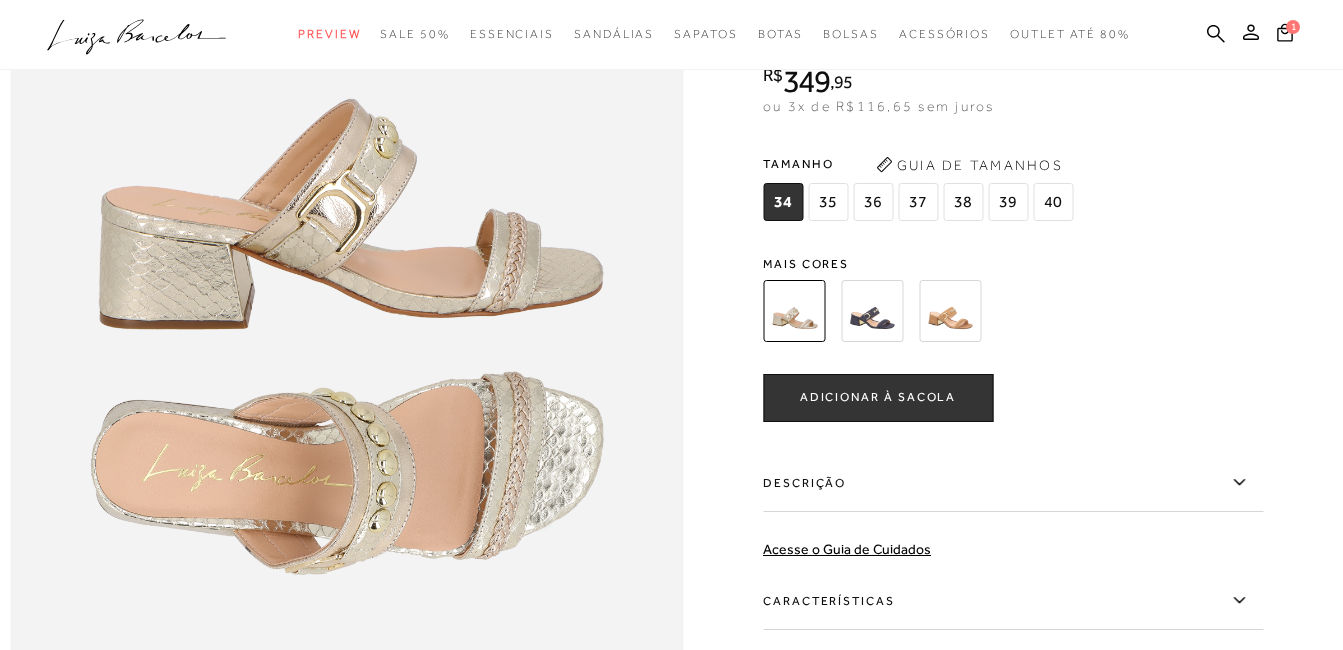 scroll, scrollTop: 1200, scrollLeft: 0, axis: vertical 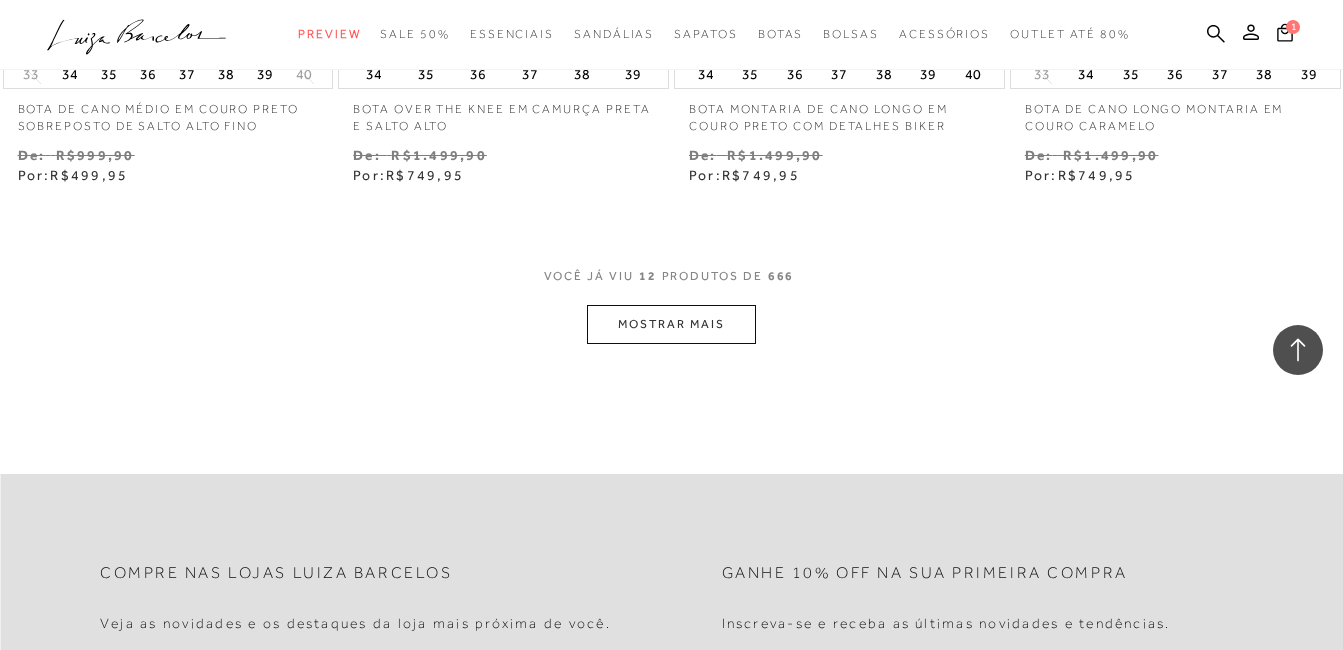 click on "MOSTRAR MAIS" at bounding box center (671, 324) 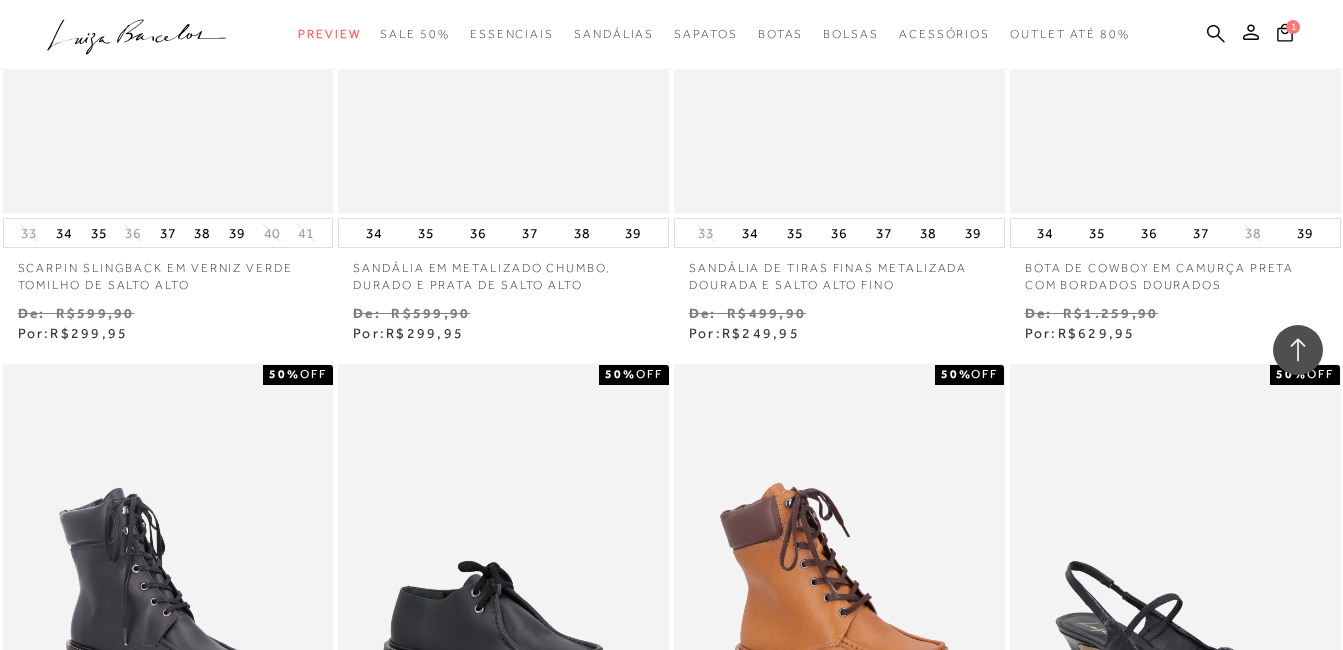scroll, scrollTop: 3620, scrollLeft: 0, axis: vertical 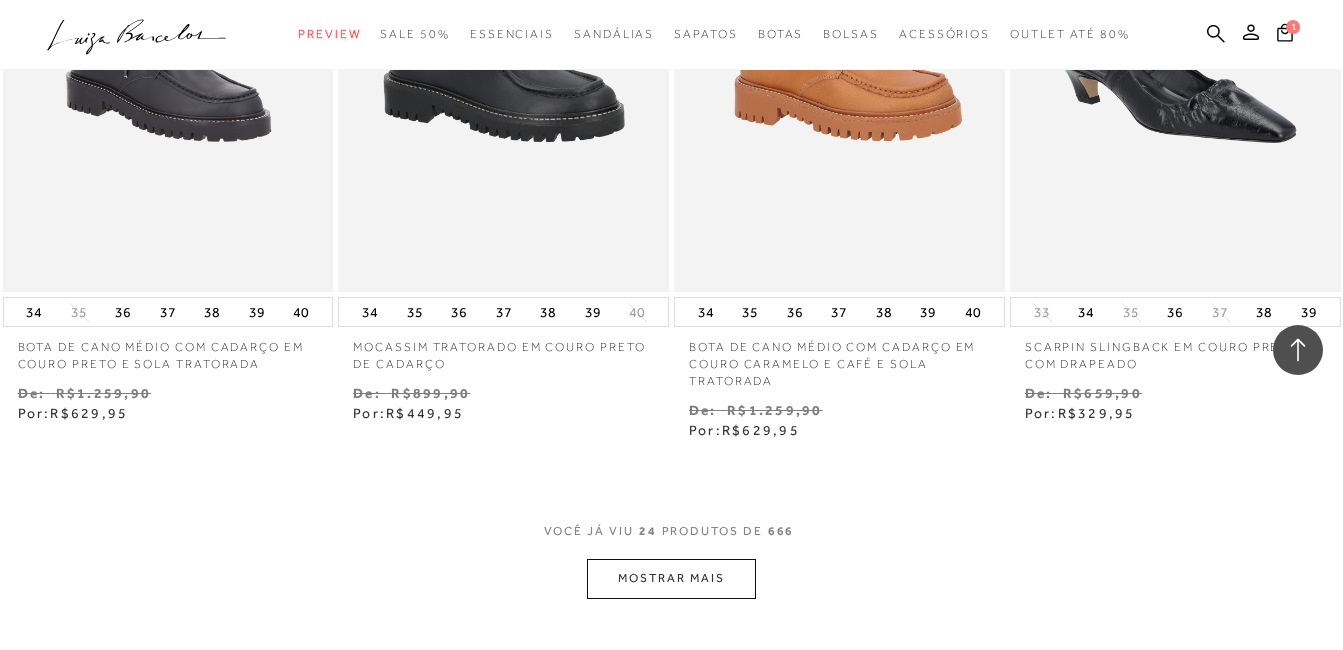 click on "MOSTRAR MAIS" at bounding box center [671, 578] 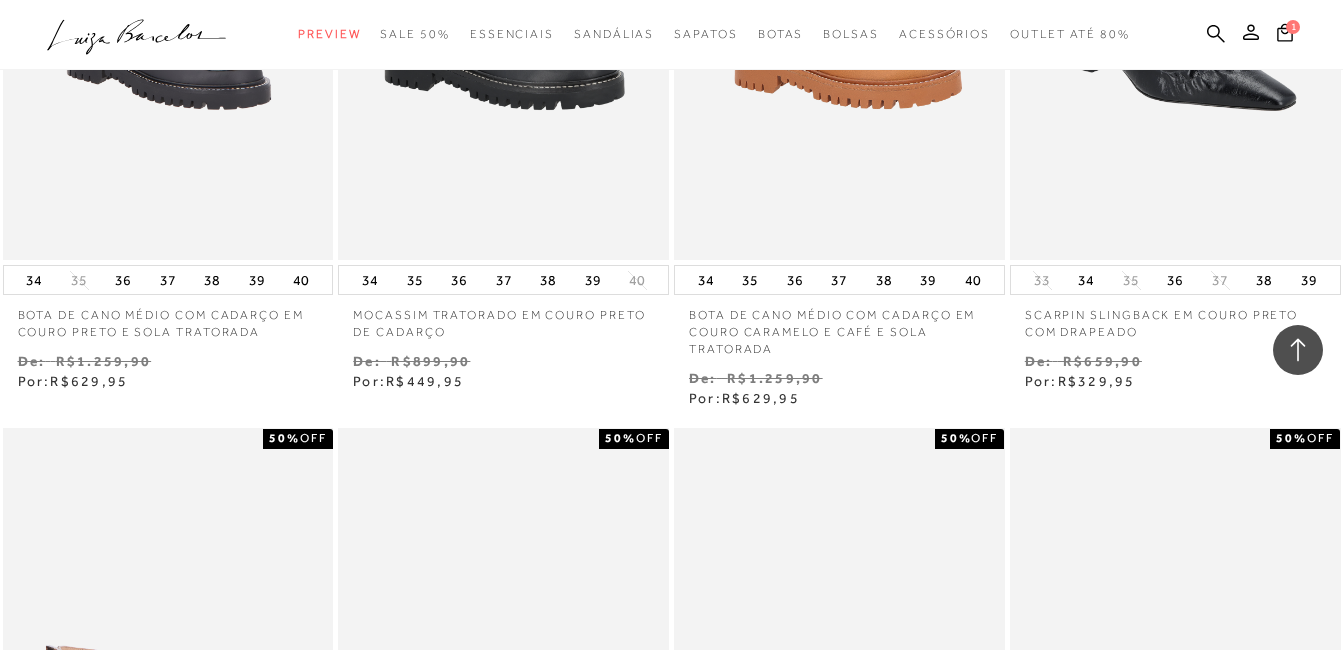 scroll, scrollTop: 3660, scrollLeft: 0, axis: vertical 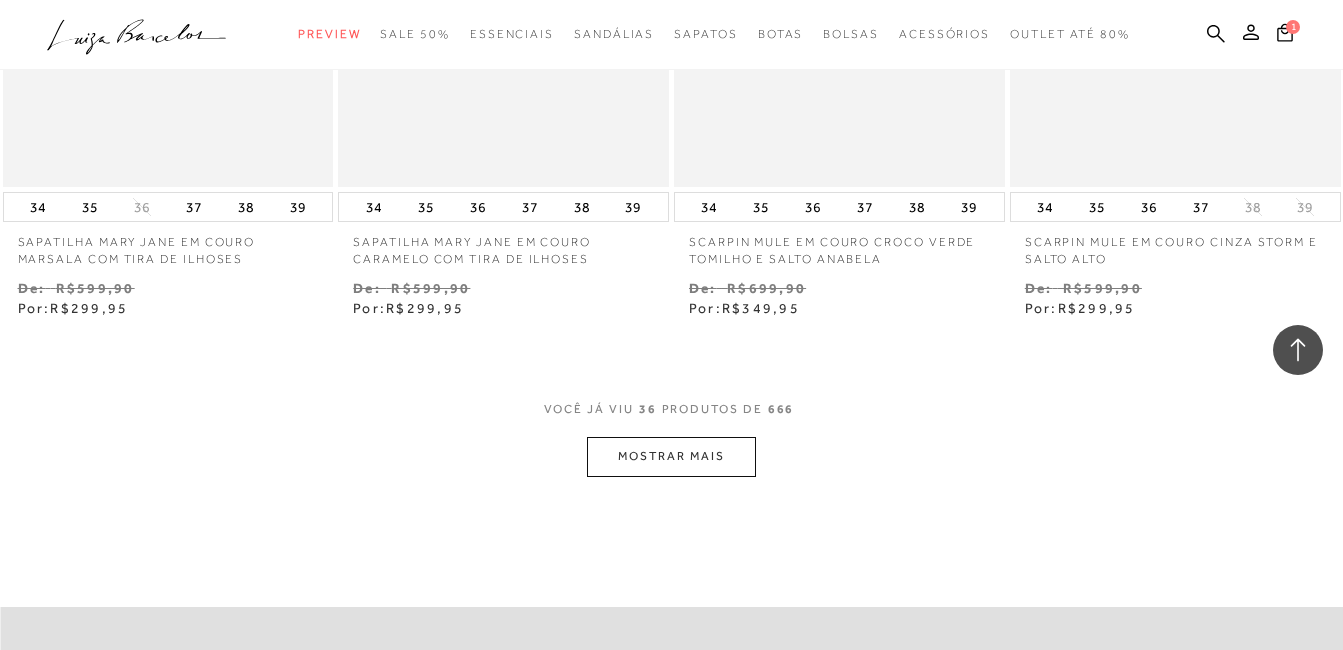 click on "MOSTRAR MAIS" at bounding box center [671, 456] 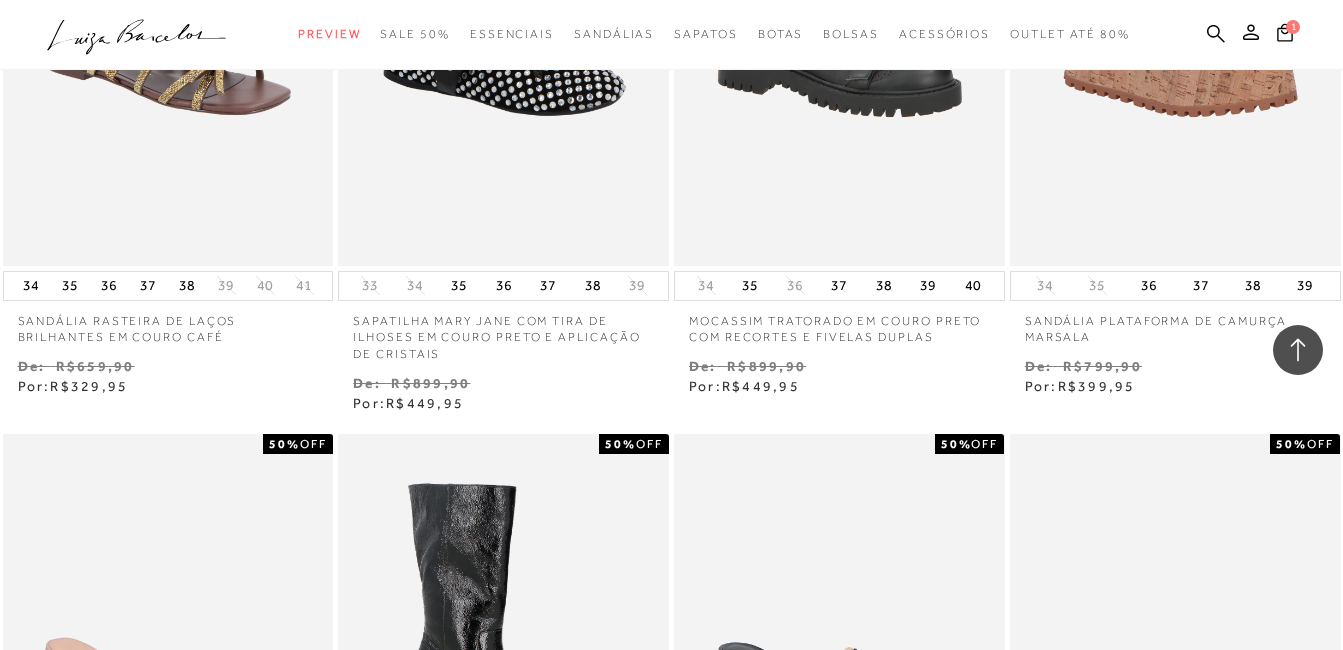 scroll, scrollTop: 7468, scrollLeft: 0, axis: vertical 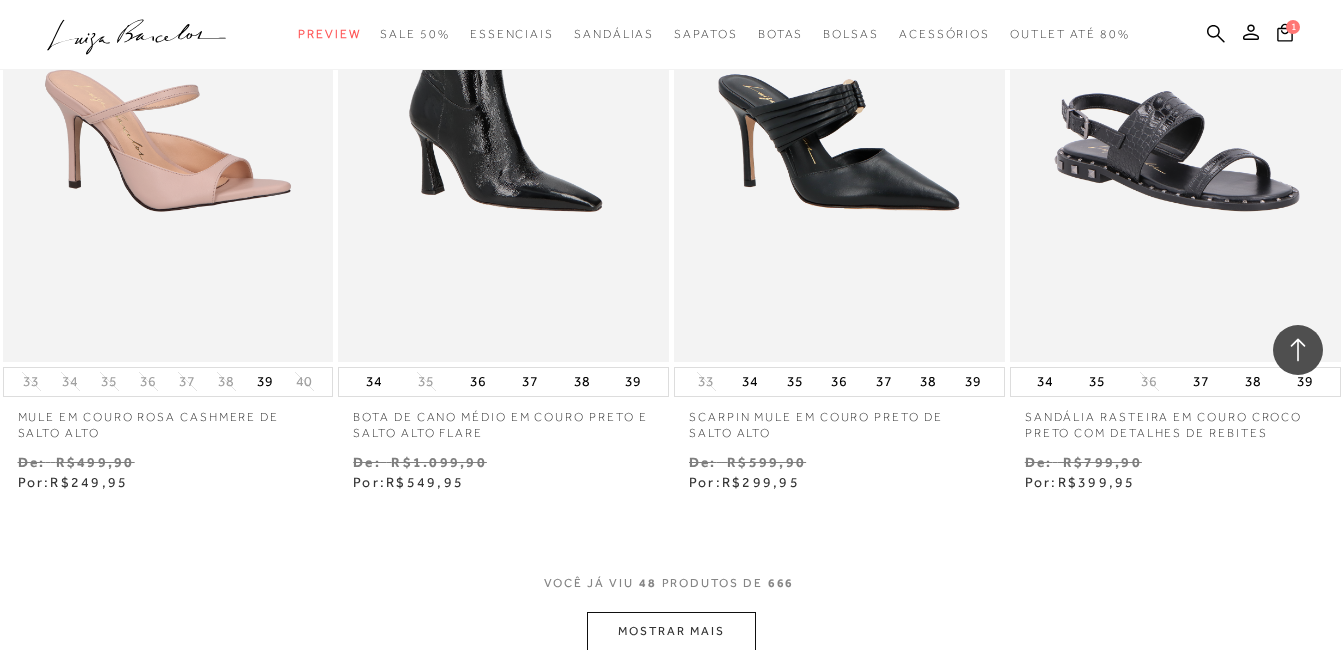 click on "MOSTRAR MAIS" at bounding box center [671, 631] 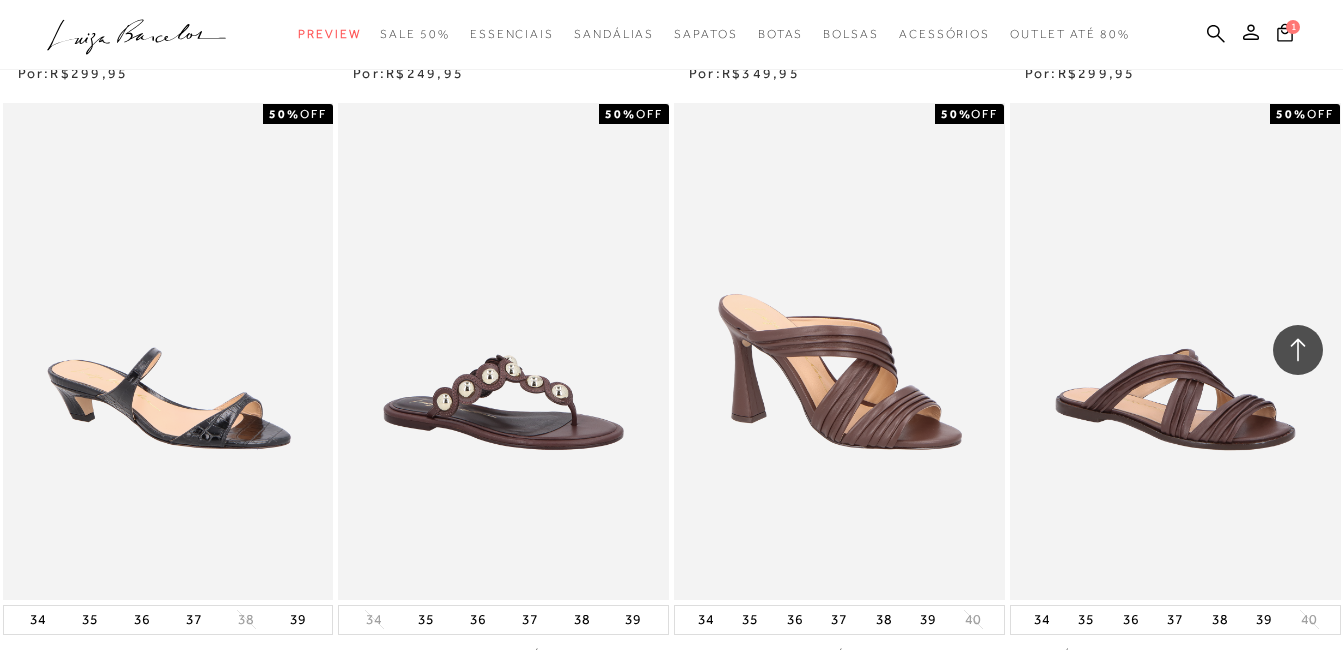 scroll, scrollTop: 9740, scrollLeft: 0, axis: vertical 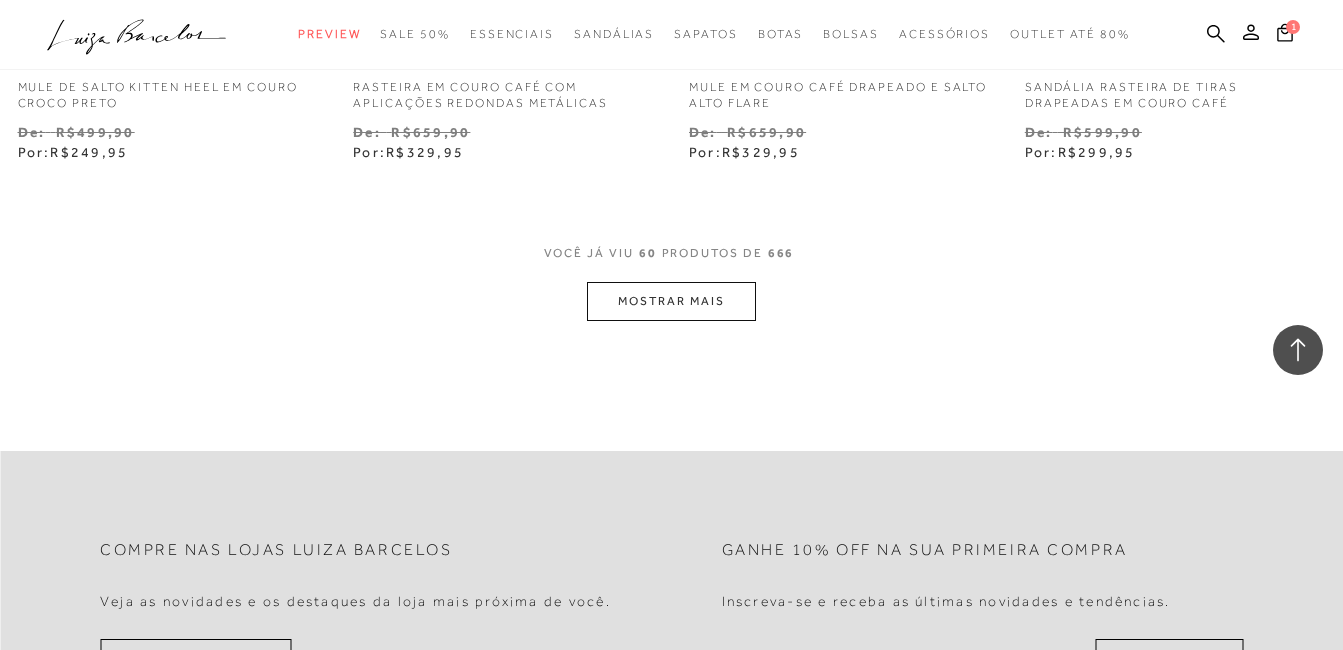 click on "MOSTRAR MAIS" at bounding box center [671, 301] 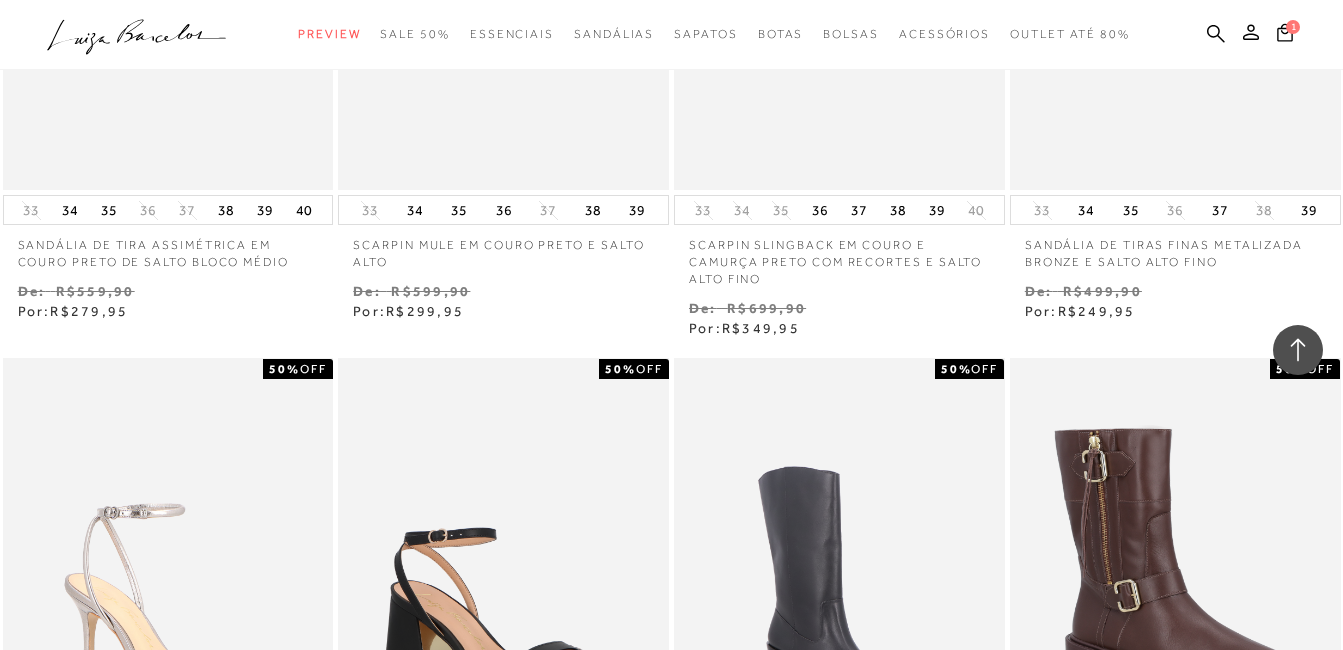 scroll, scrollTop: 11444, scrollLeft: 0, axis: vertical 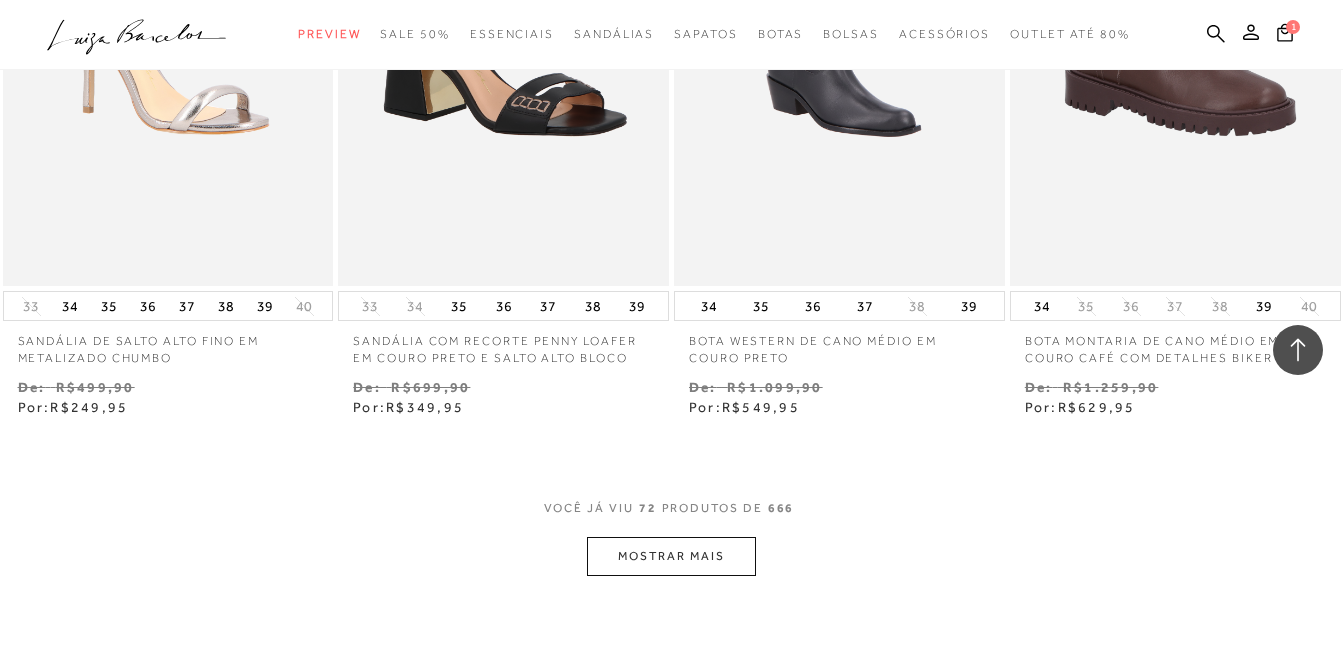click on "MOSTRAR MAIS" at bounding box center (671, 556) 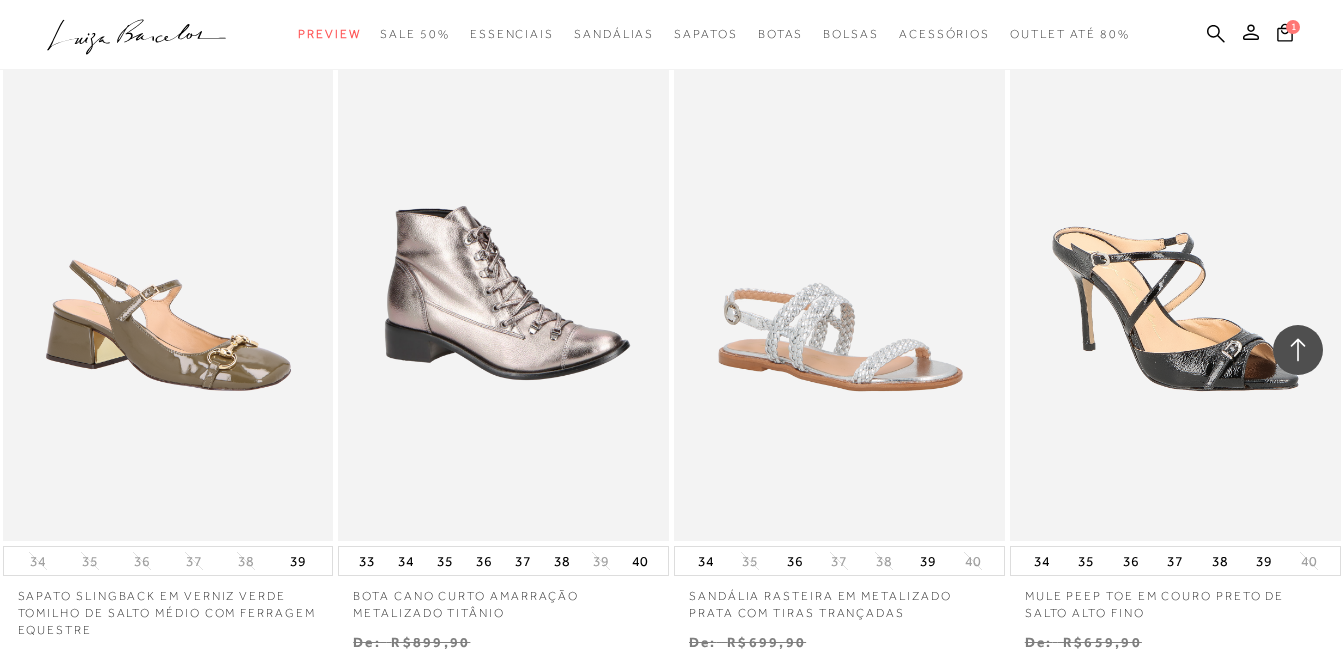 scroll, scrollTop: 13716, scrollLeft: 0, axis: vertical 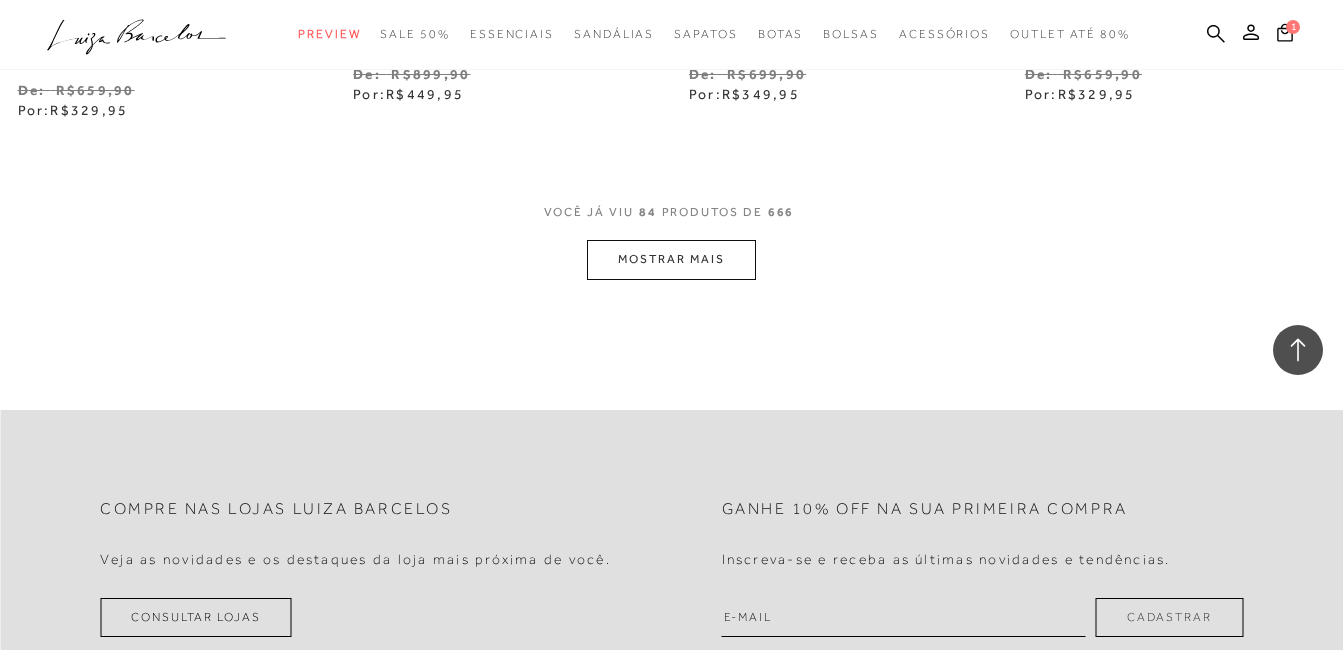 click on "MOSTRAR MAIS" at bounding box center [671, 259] 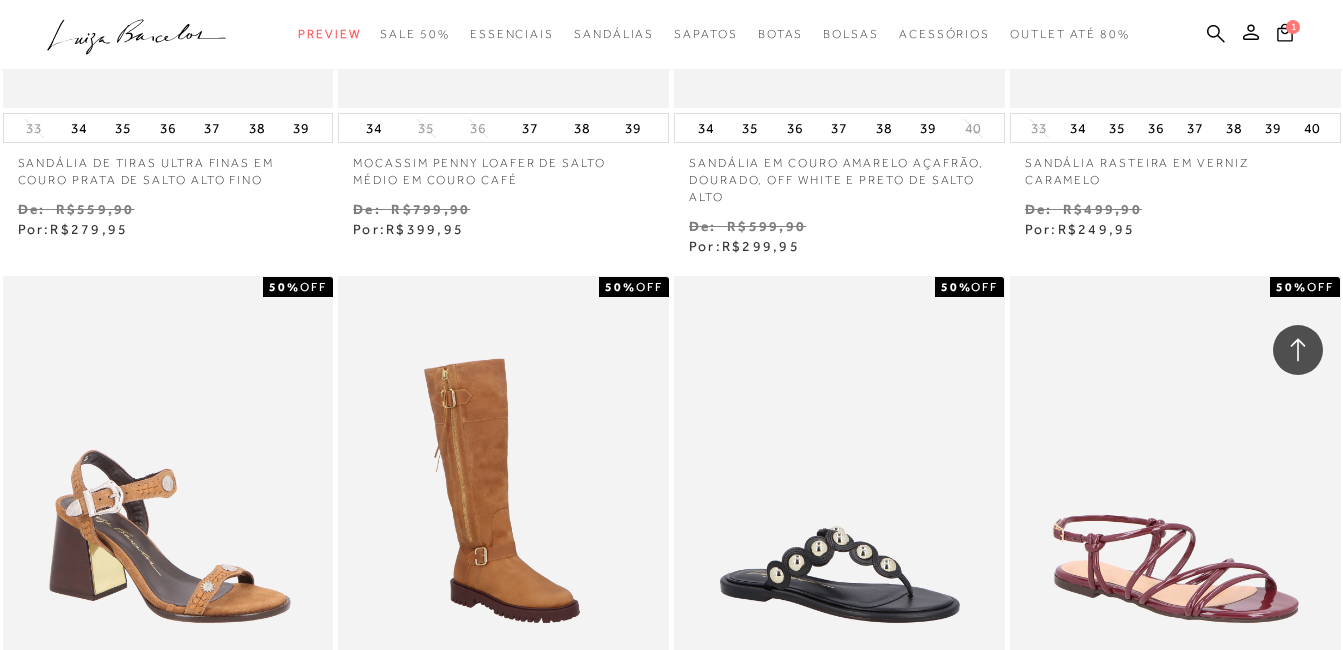scroll, scrollTop: 15460, scrollLeft: 0, axis: vertical 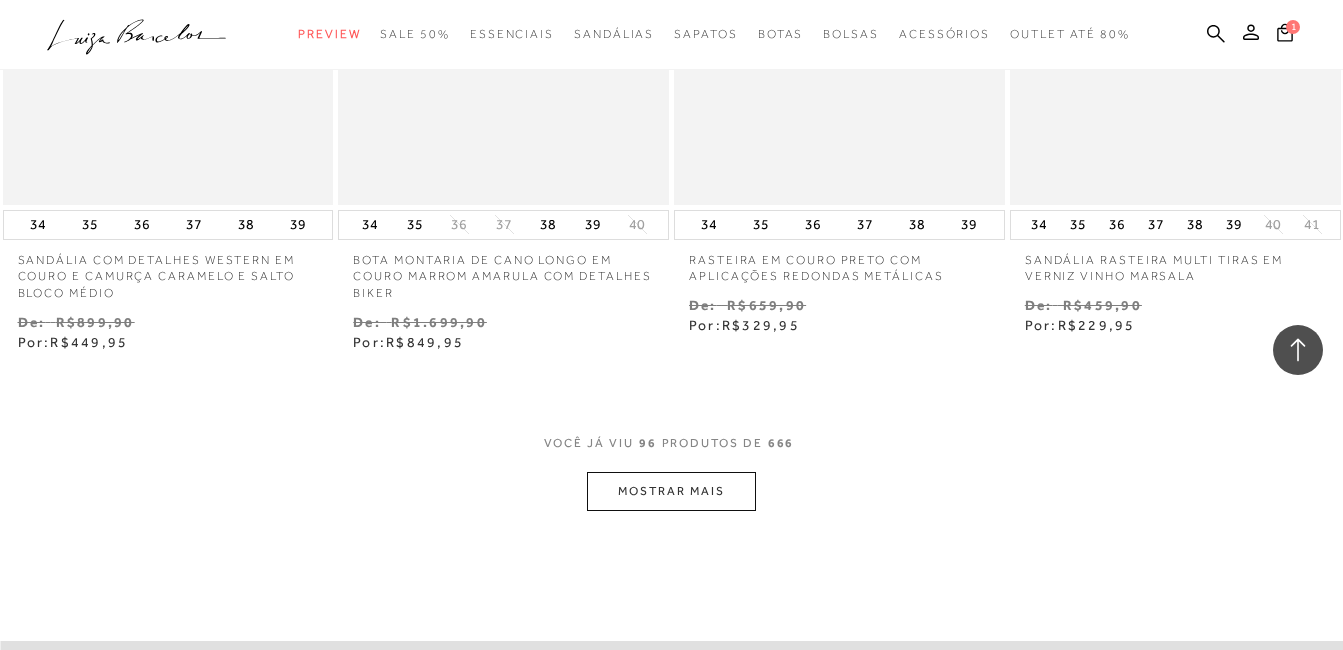 click on "MOSTRAR MAIS" at bounding box center [671, 491] 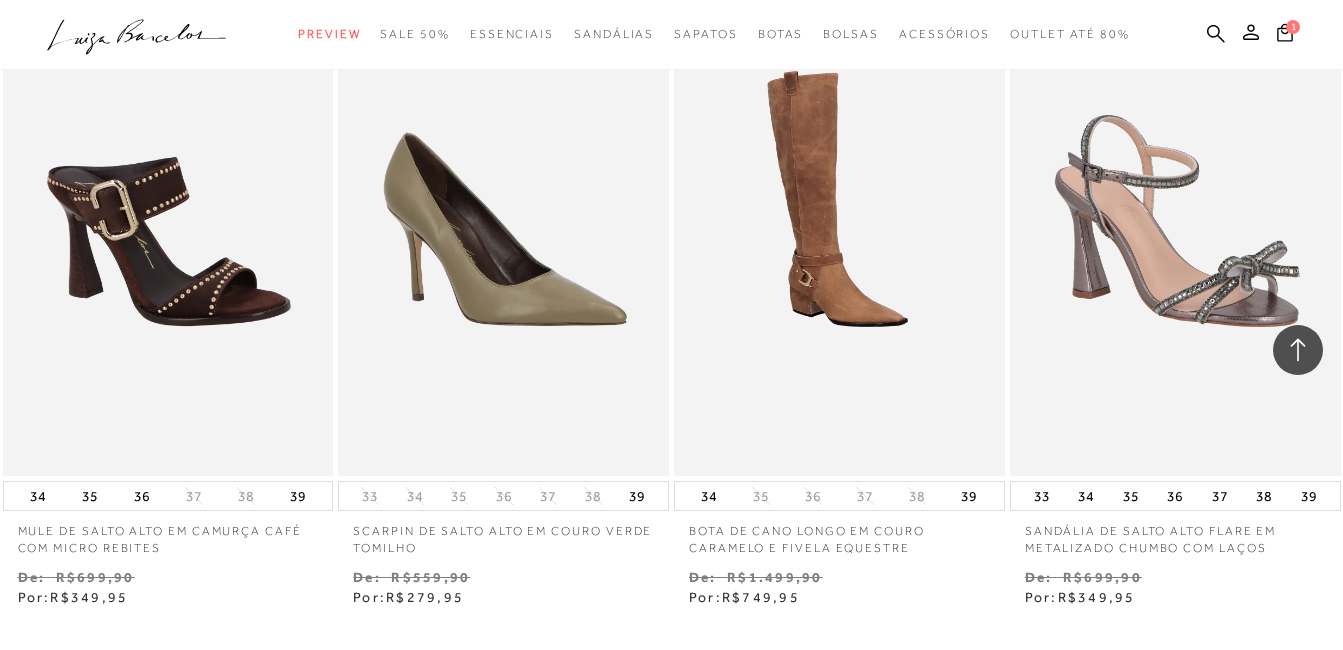 scroll, scrollTop: 17732, scrollLeft: 0, axis: vertical 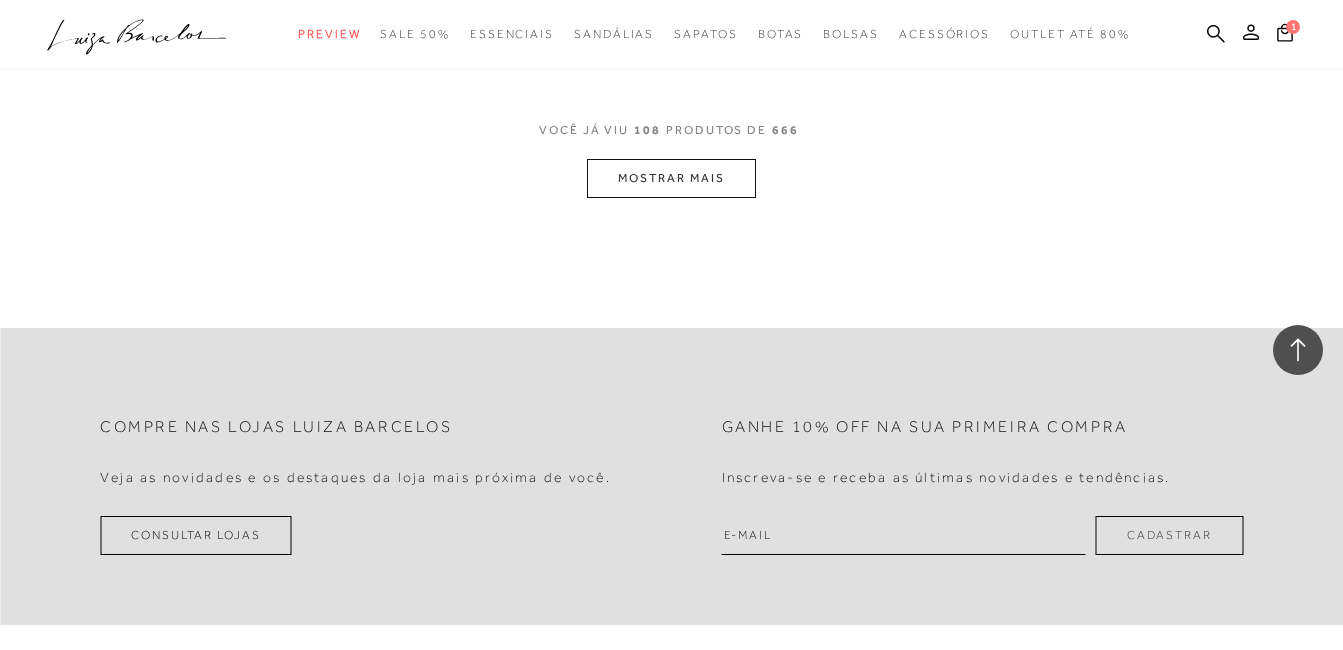 click on "MOSTRAR MAIS" at bounding box center [671, 178] 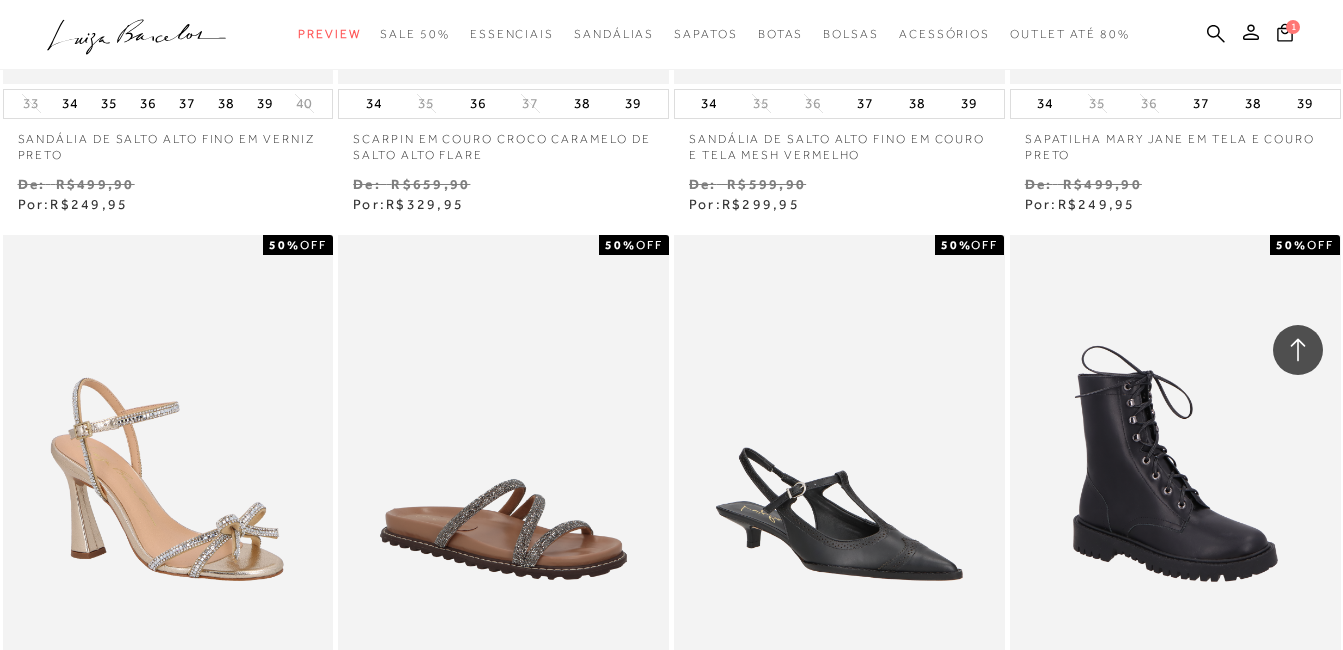 scroll, scrollTop: 19436, scrollLeft: 0, axis: vertical 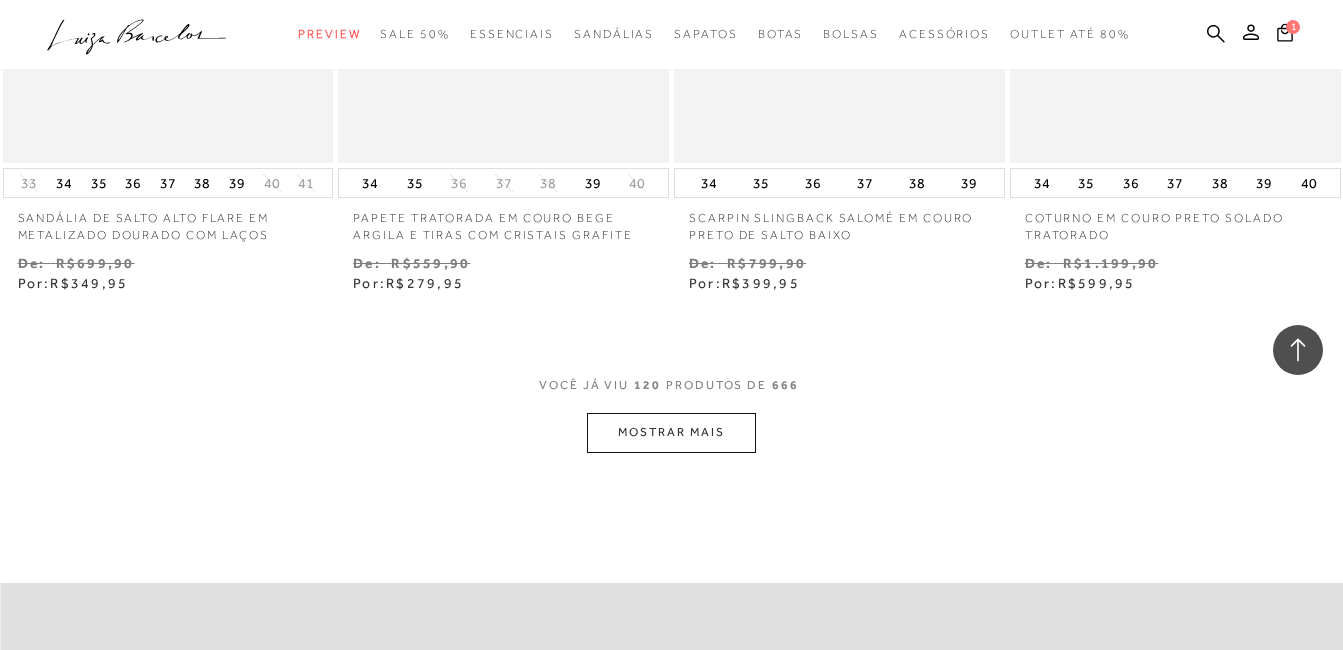 click on "MOSTRAR MAIS" at bounding box center [671, 432] 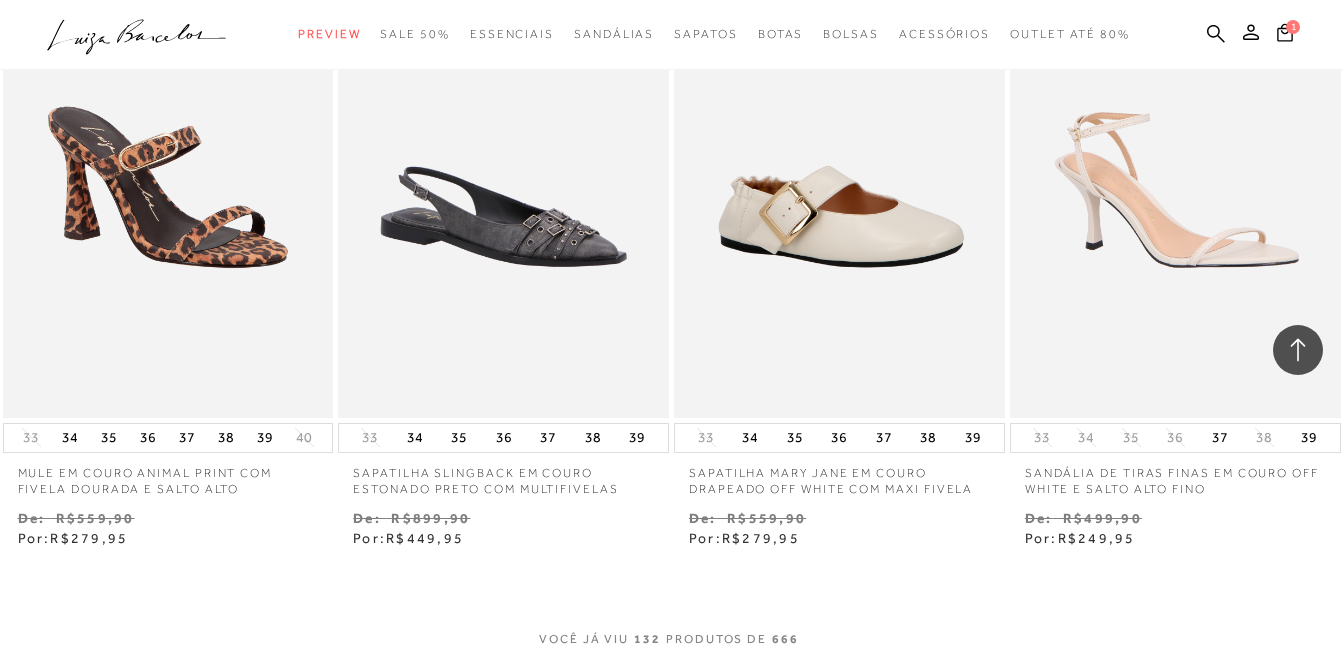 scroll, scrollTop: 21708, scrollLeft: 0, axis: vertical 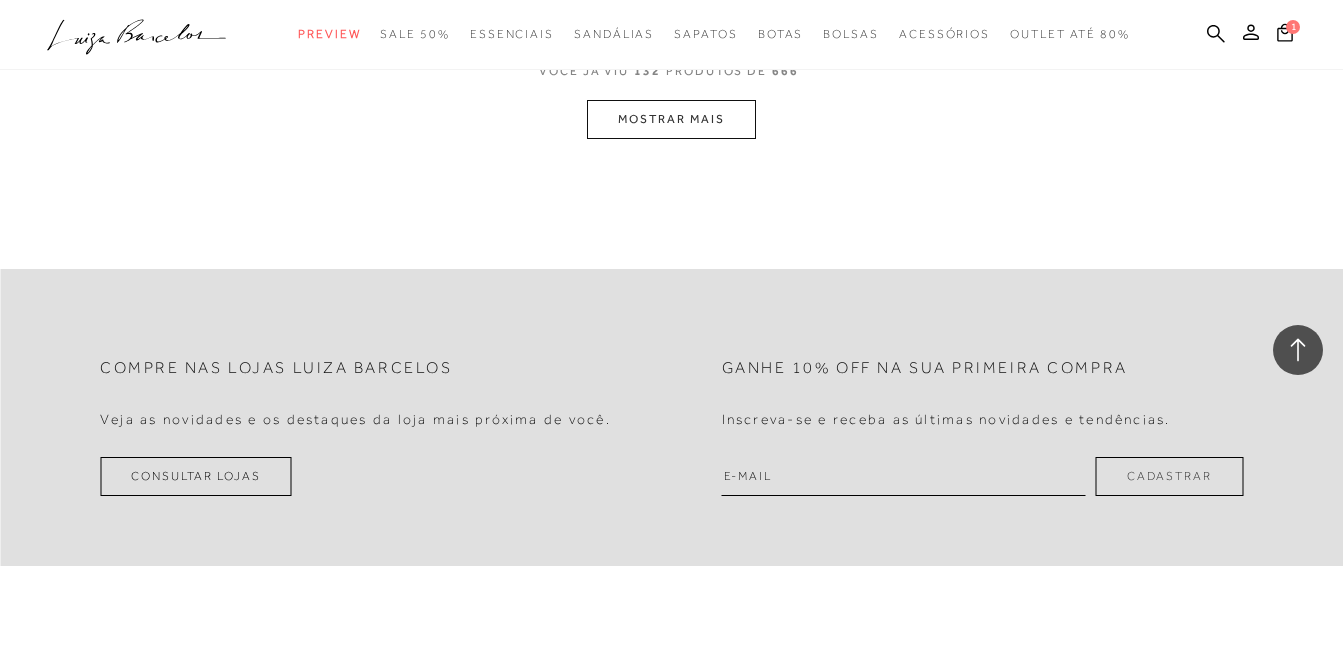 click on "MOSTRAR MAIS" at bounding box center [671, 119] 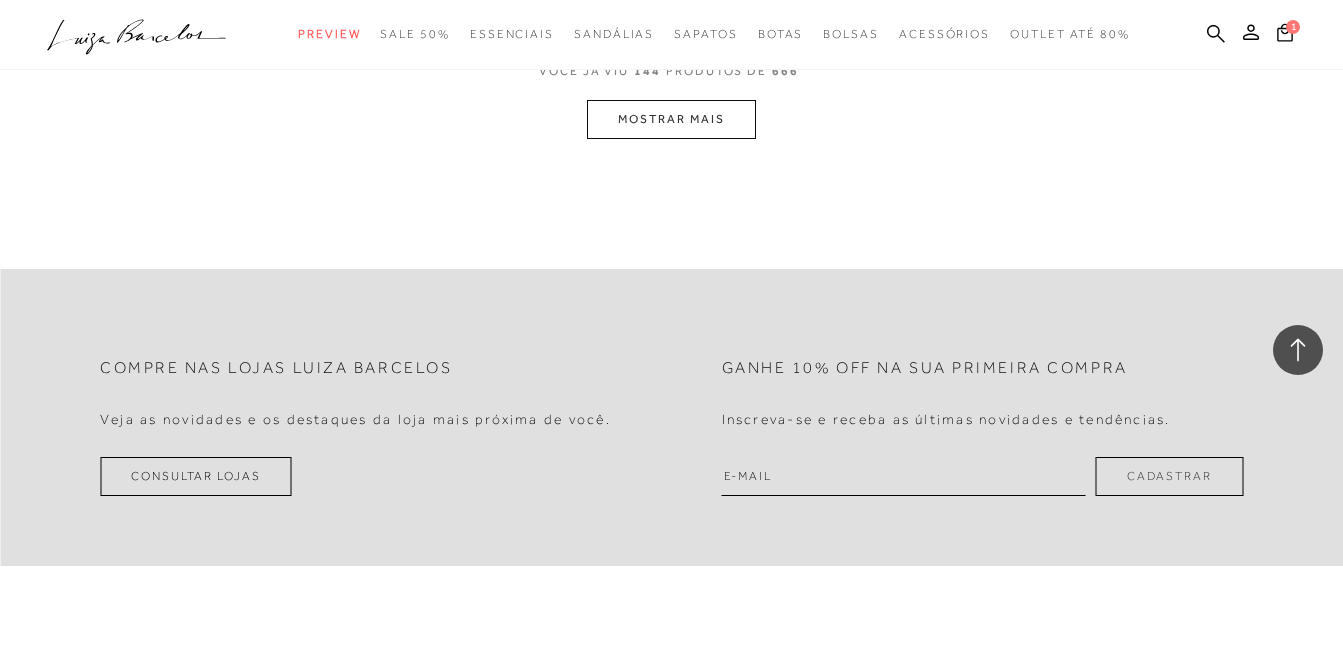 scroll, scrollTop: 23667, scrollLeft: 0, axis: vertical 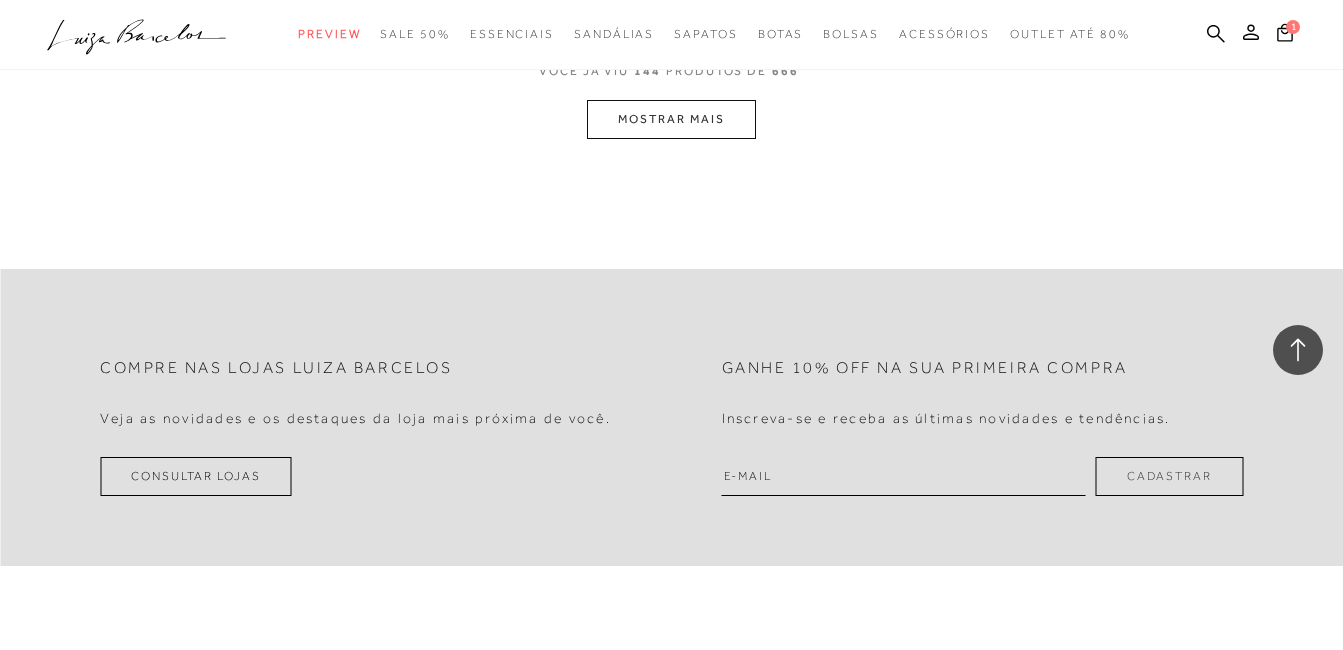 click on "MOSTRAR MAIS" at bounding box center (671, 119) 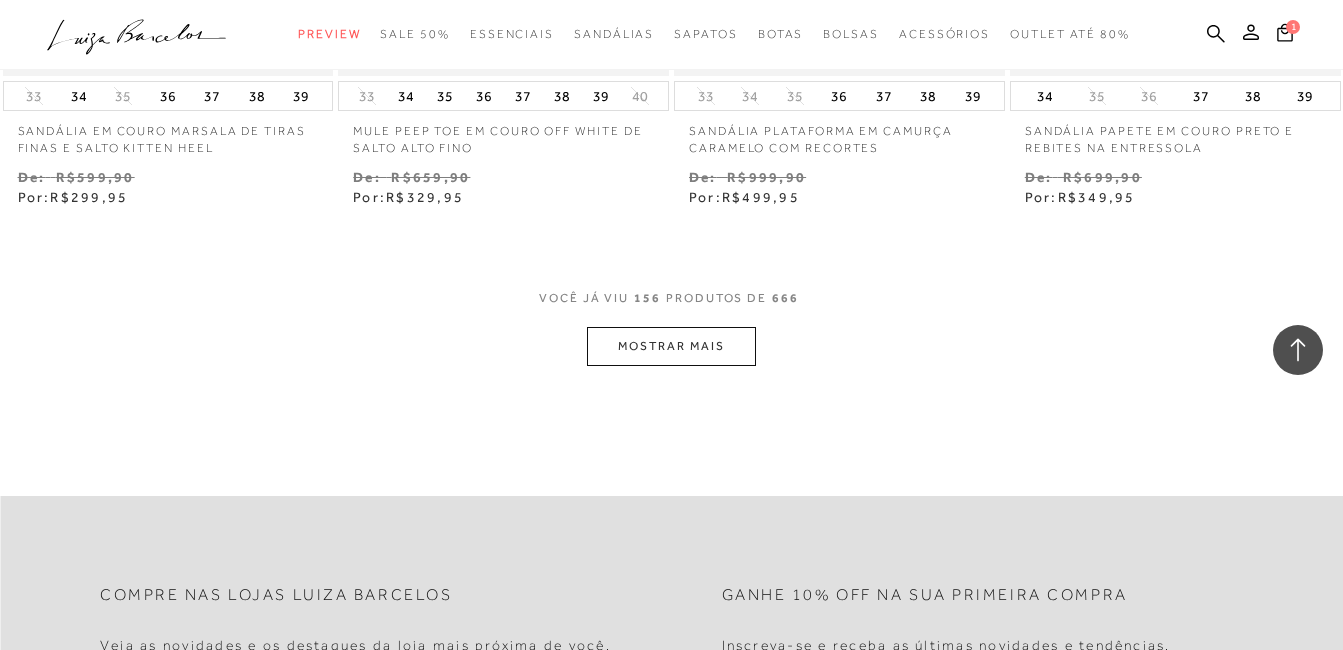 scroll, scrollTop: 25626, scrollLeft: 0, axis: vertical 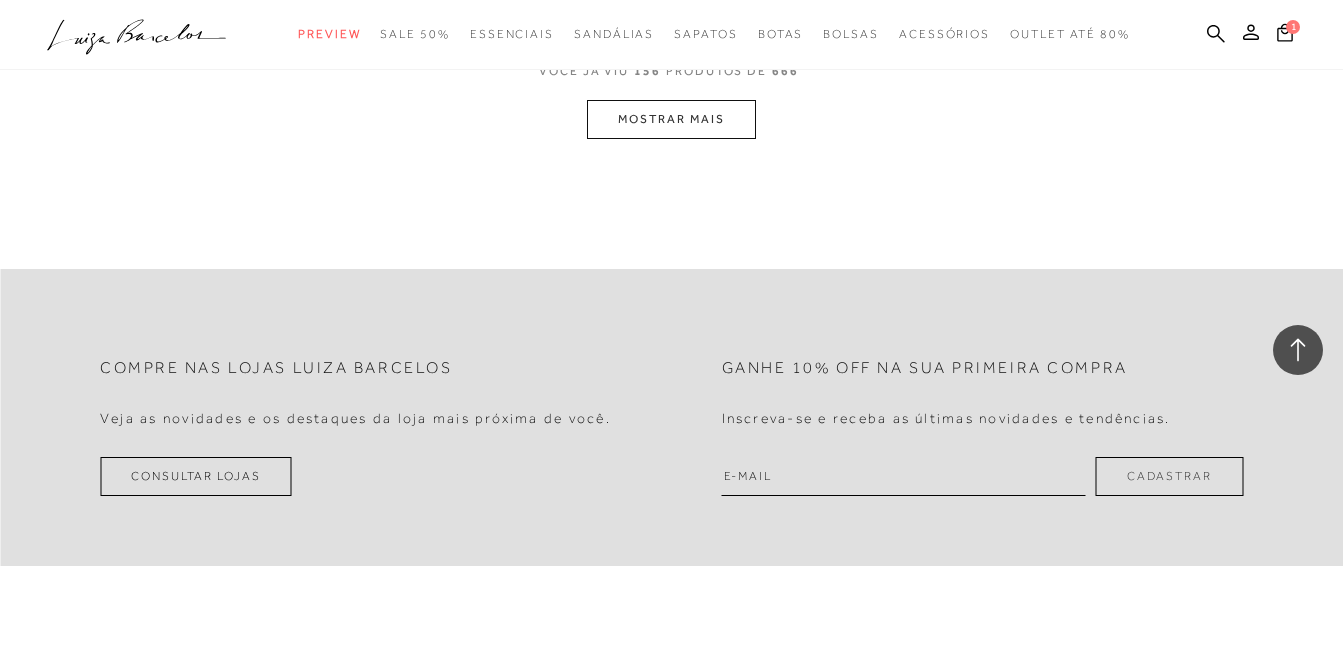 click on "MOSTRAR MAIS" at bounding box center (671, 119) 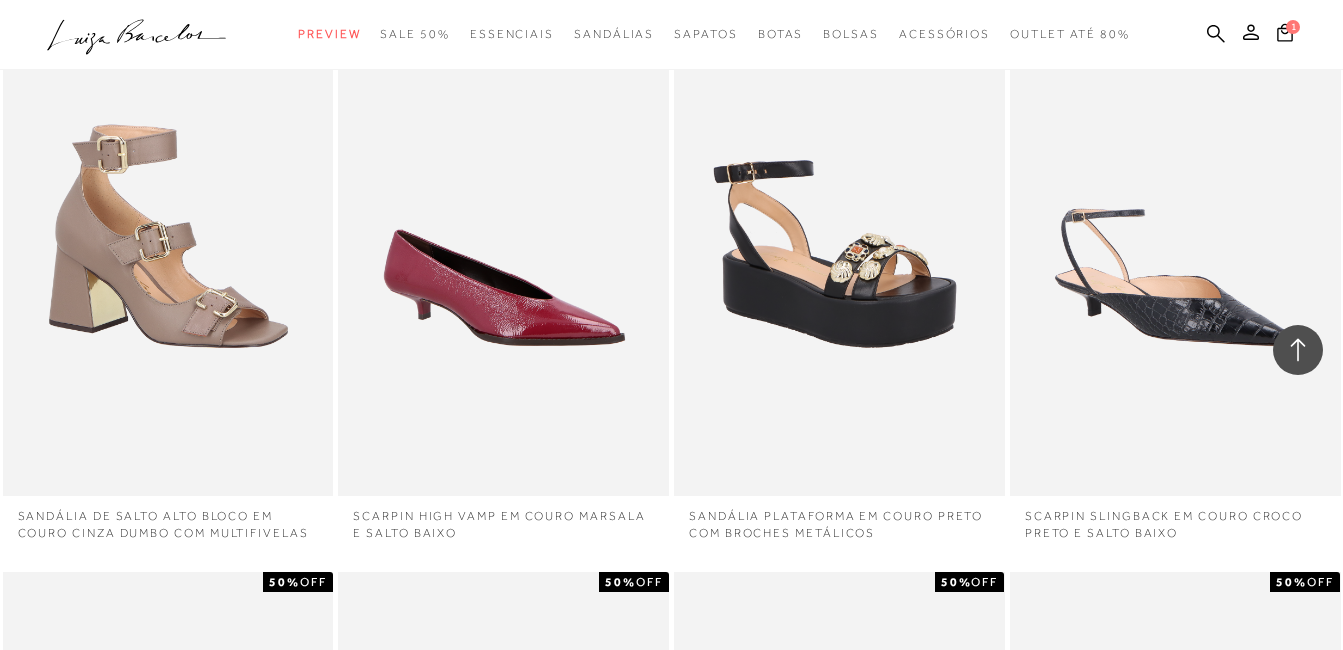scroll, scrollTop: 27341, scrollLeft: 0, axis: vertical 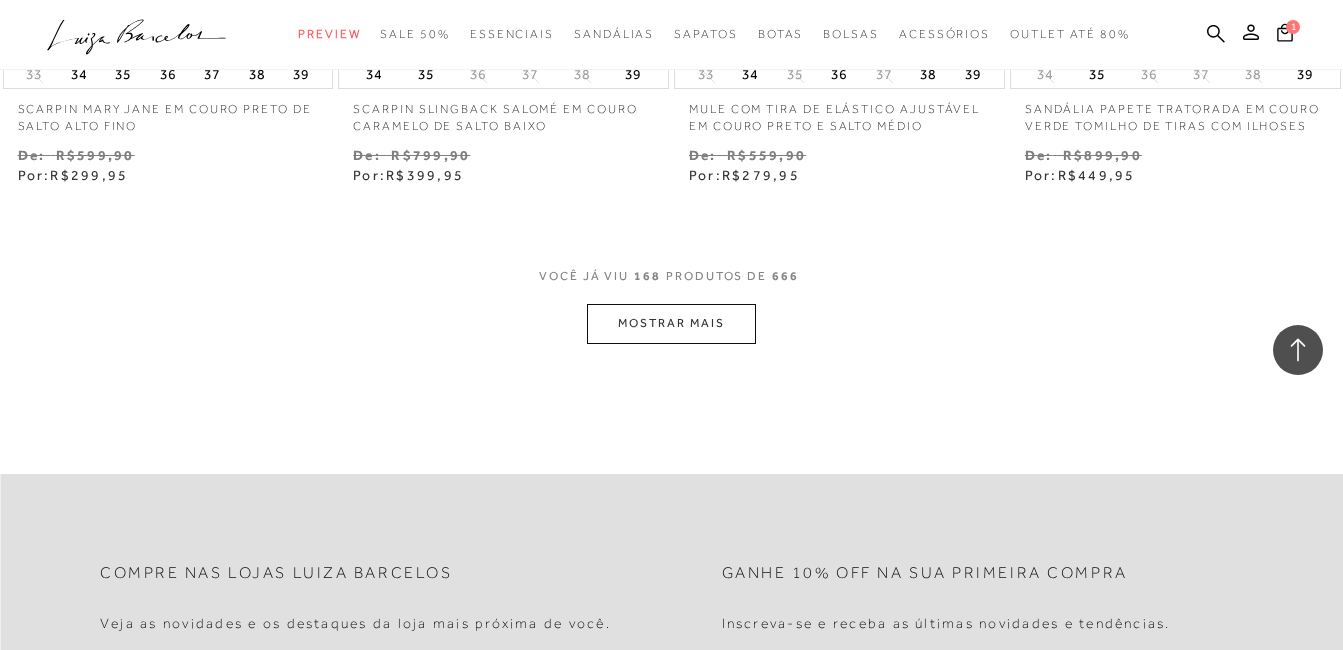 click on "MOSTRAR MAIS" at bounding box center [671, 323] 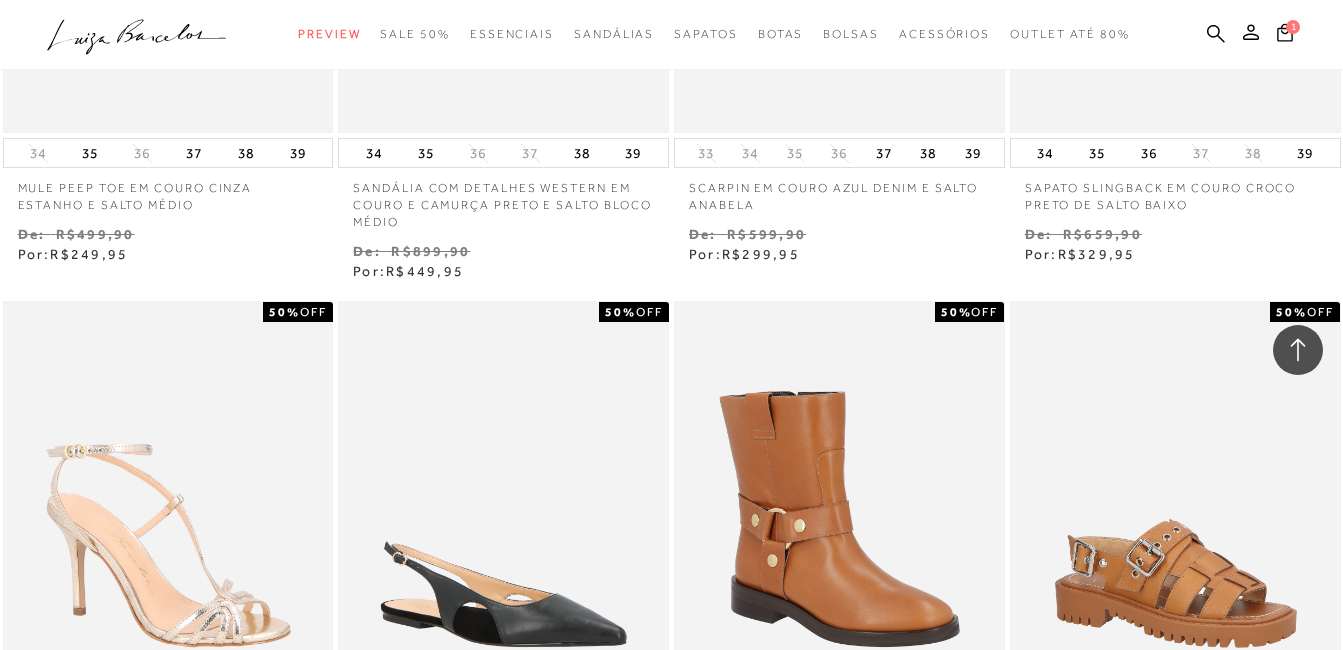scroll, scrollTop: 27363, scrollLeft: 0, axis: vertical 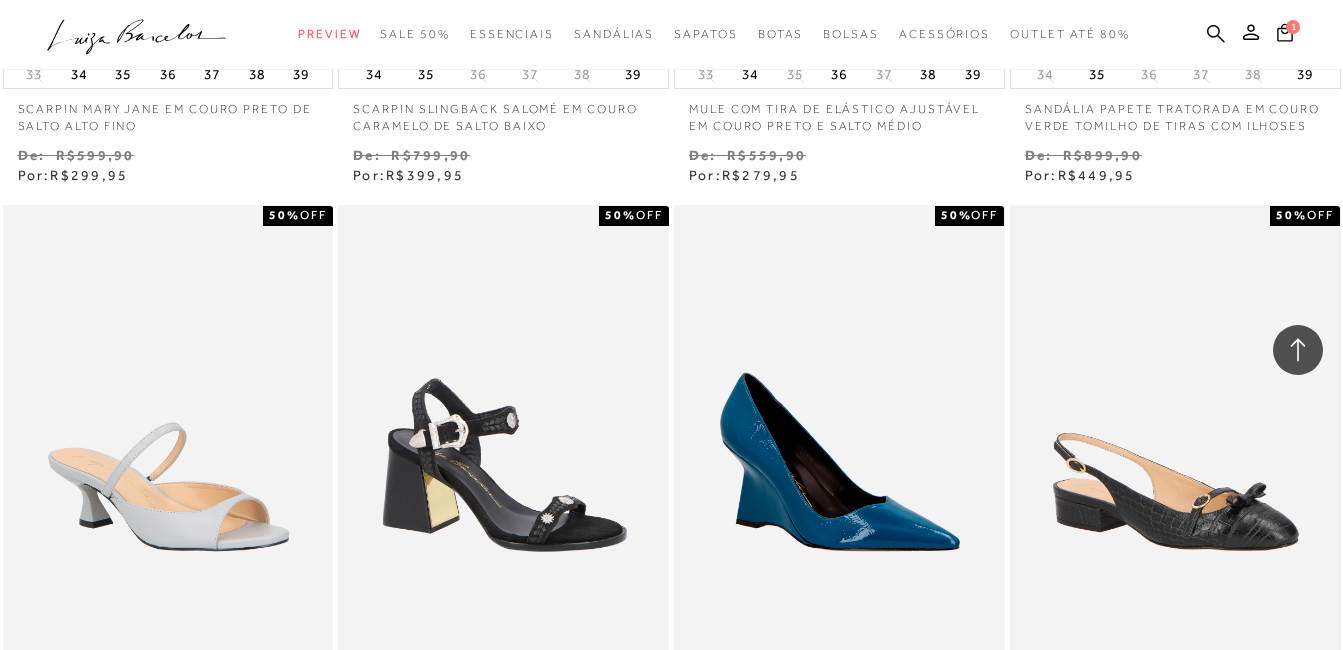 click at bounding box center (1175, 453) 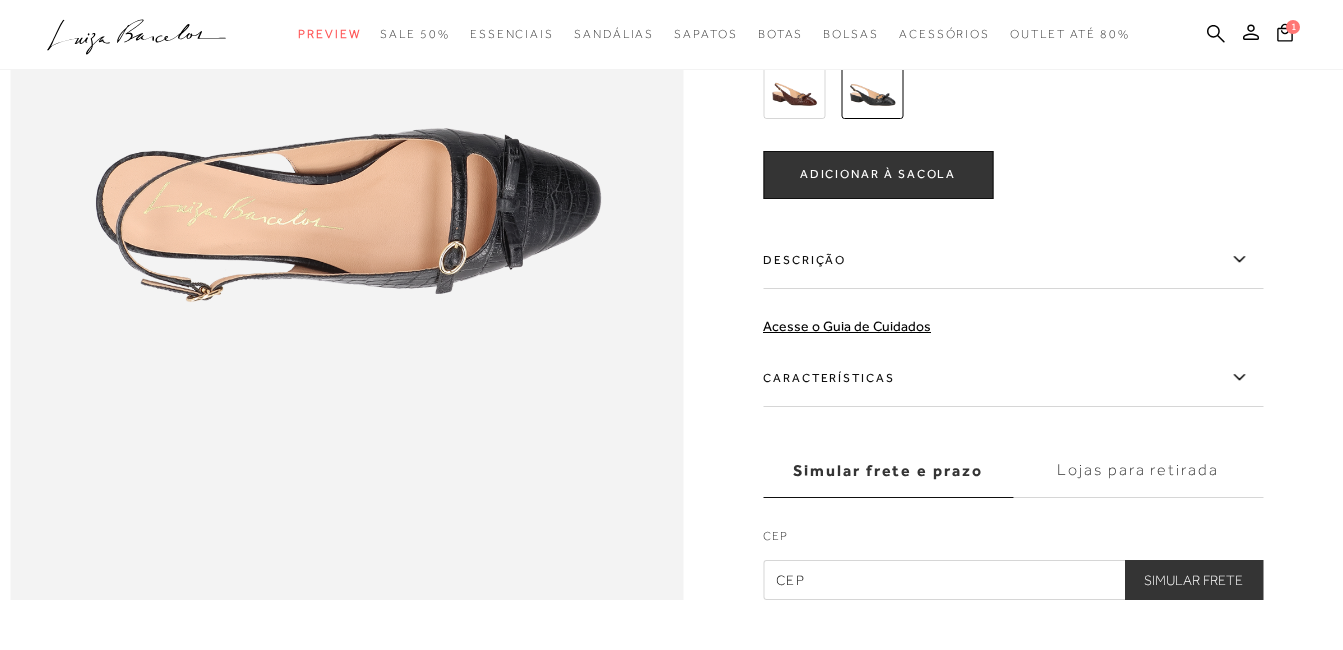scroll, scrollTop: 1400, scrollLeft: 0, axis: vertical 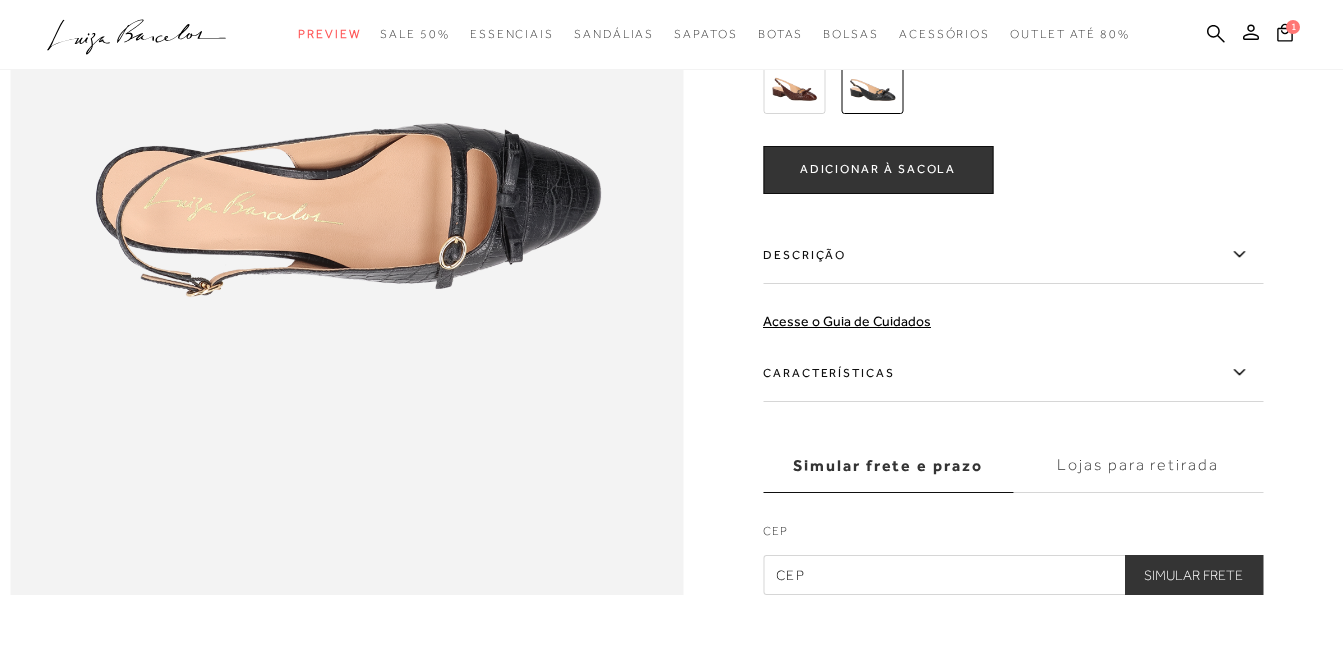 click on "Características" at bounding box center (1013, 373) 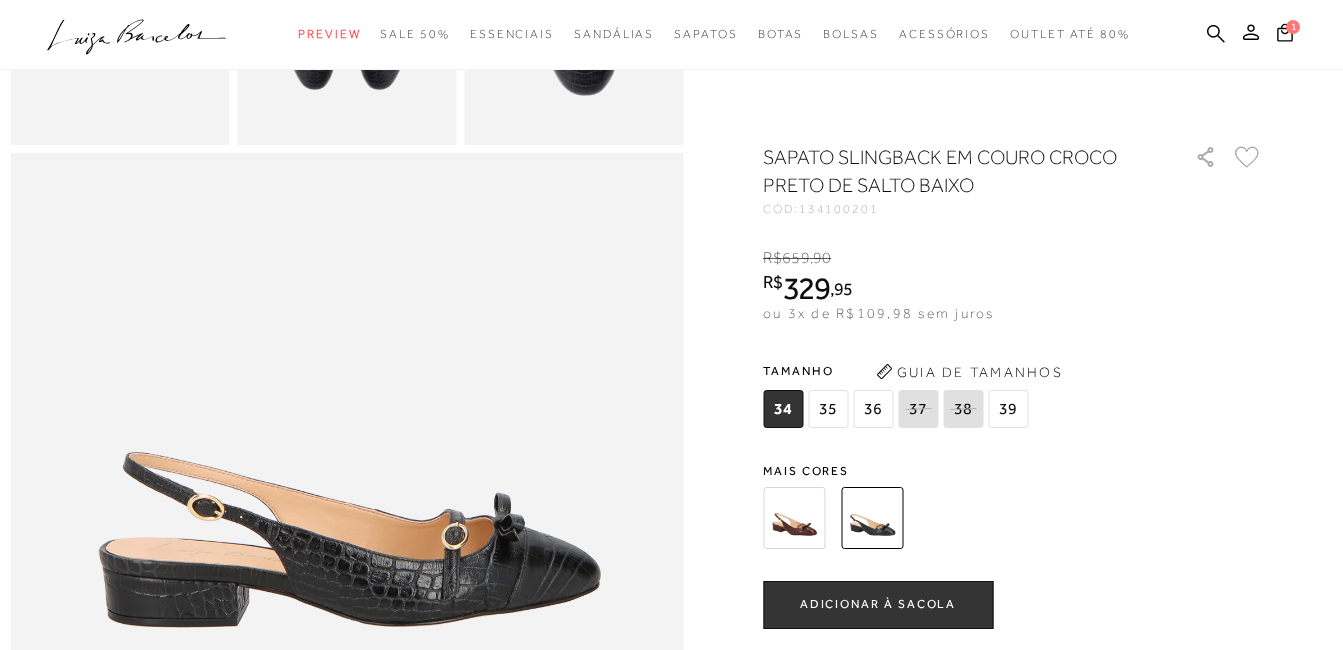 scroll, scrollTop: 264, scrollLeft: 0, axis: vertical 